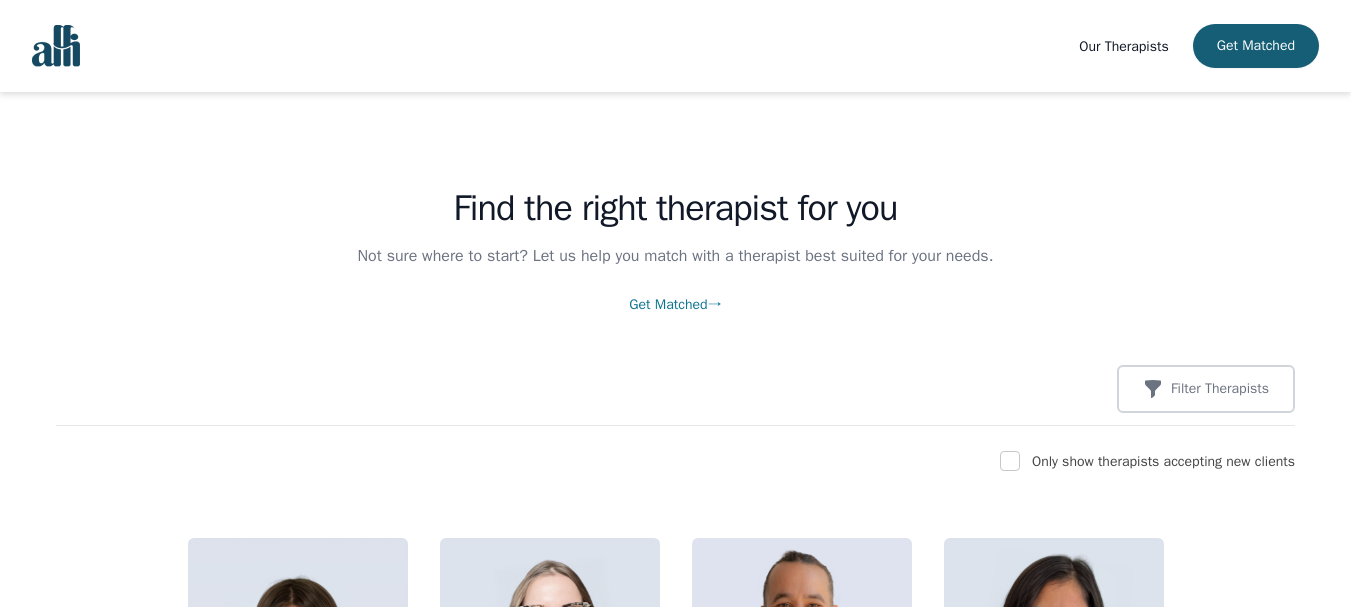 scroll, scrollTop: 7737, scrollLeft: 0, axis: vertical 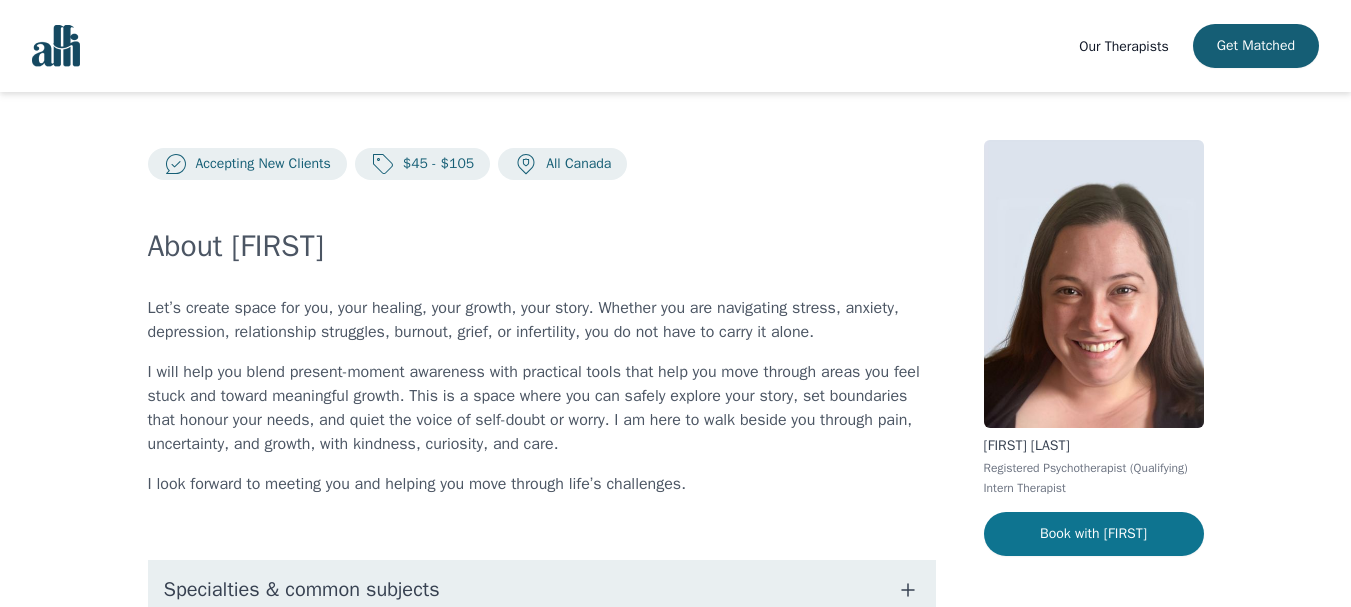 click on "Book with Jennifer" at bounding box center (1094, 534) 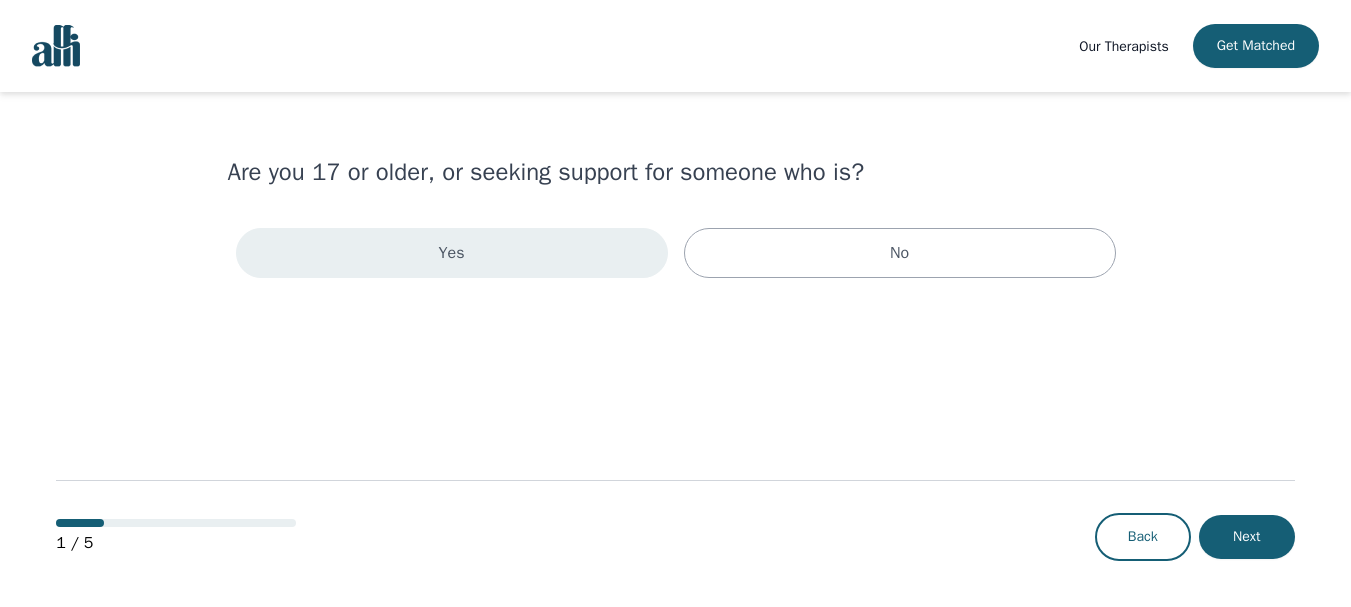click on "Yes" at bounding box center (452, 253) 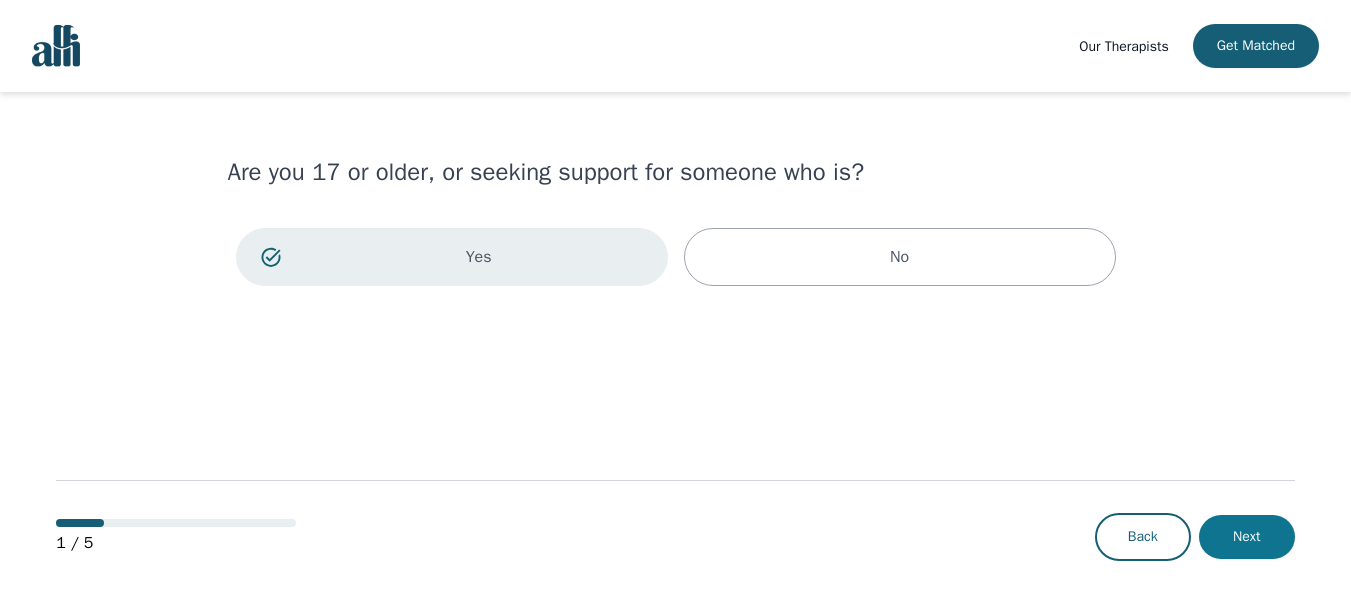 click on "Next" at bounding box center [1247, 537] 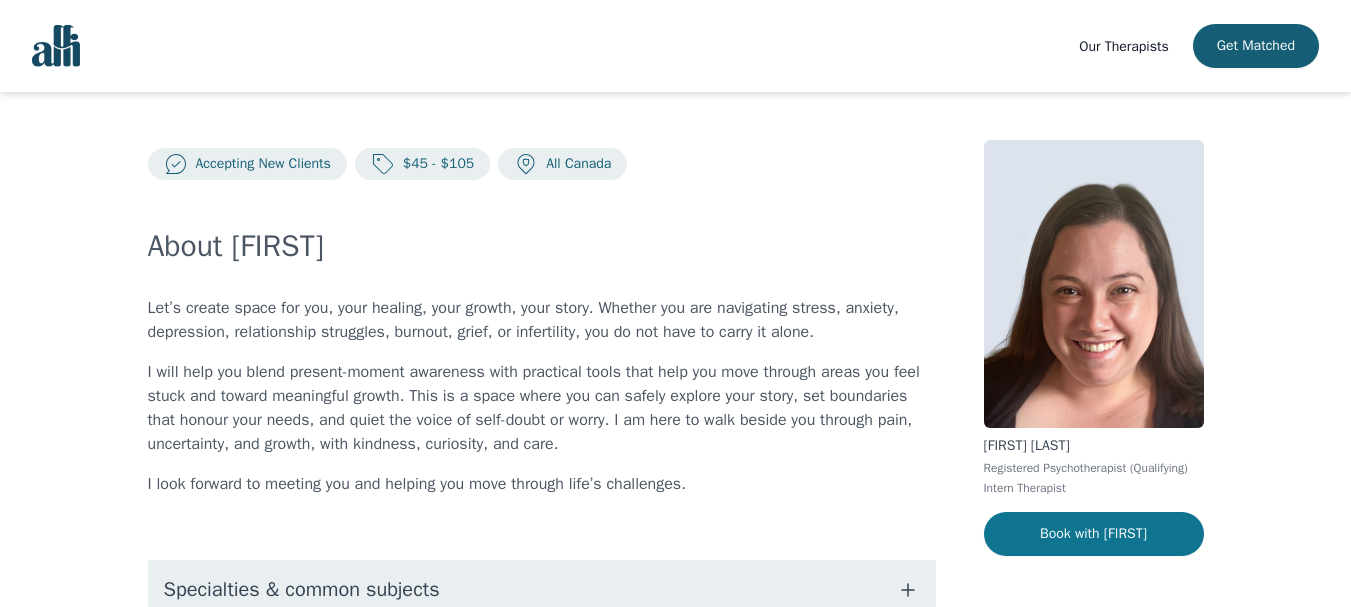 click on "Book with Jennifer" at bounding box center [1094, 534] 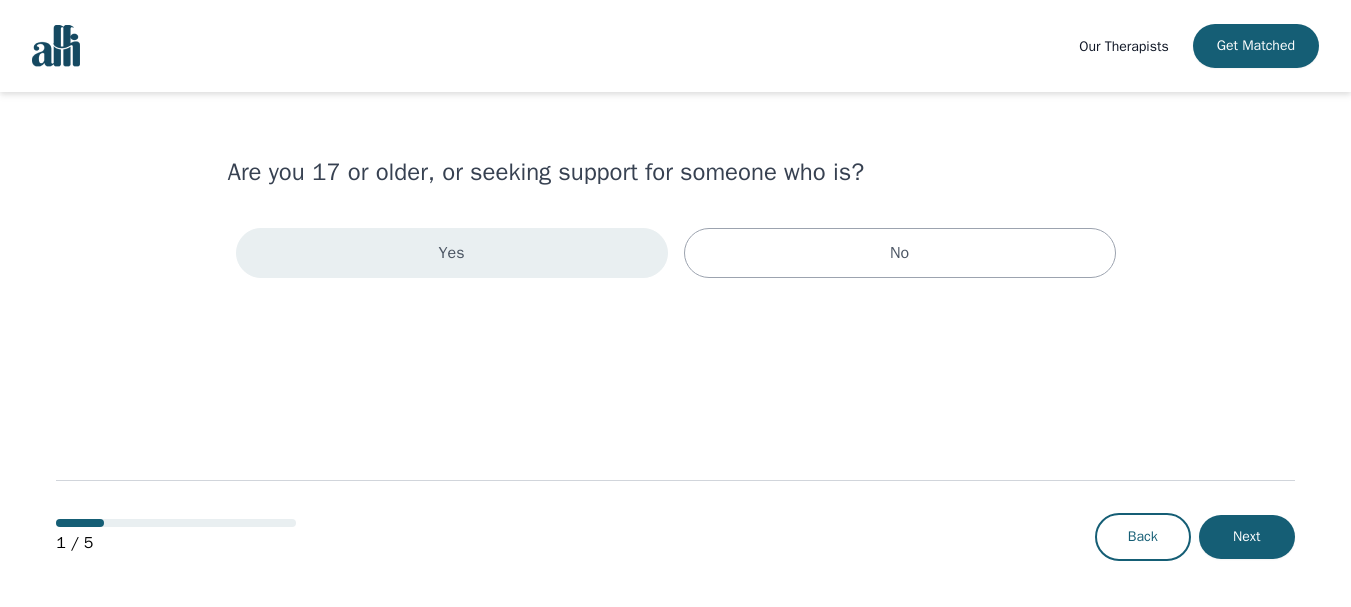 click on "Yes" at bounding box center (452, 253) 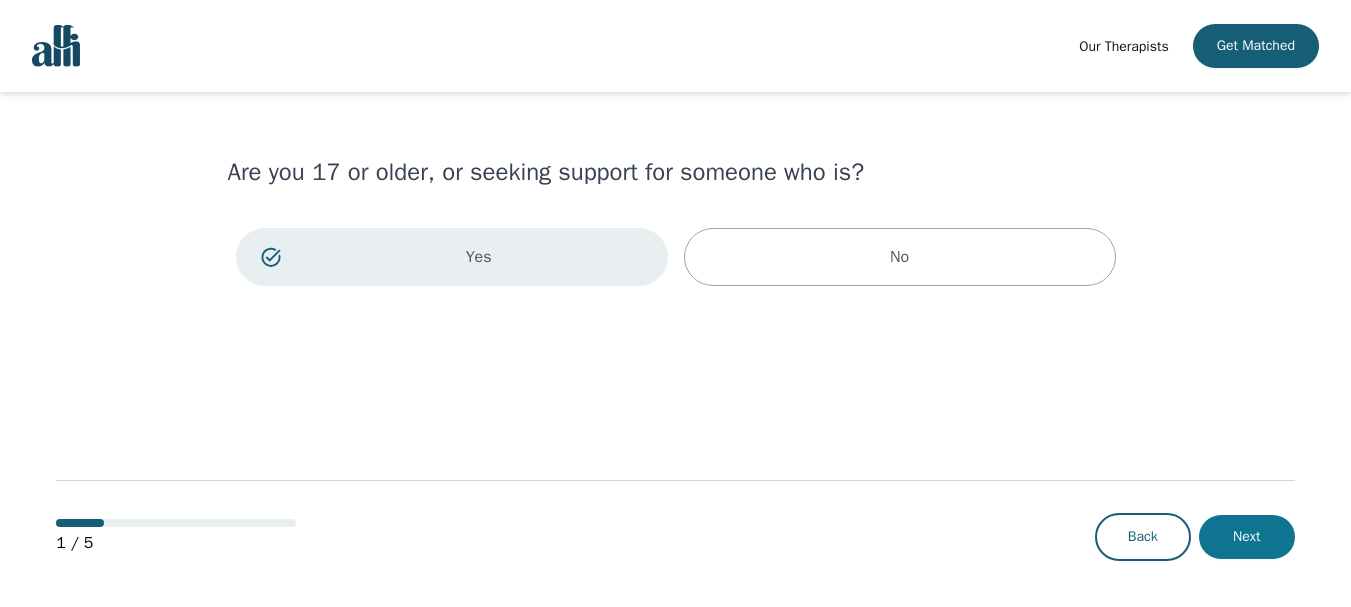 click on "Next" at bounding box center [1247, 537] 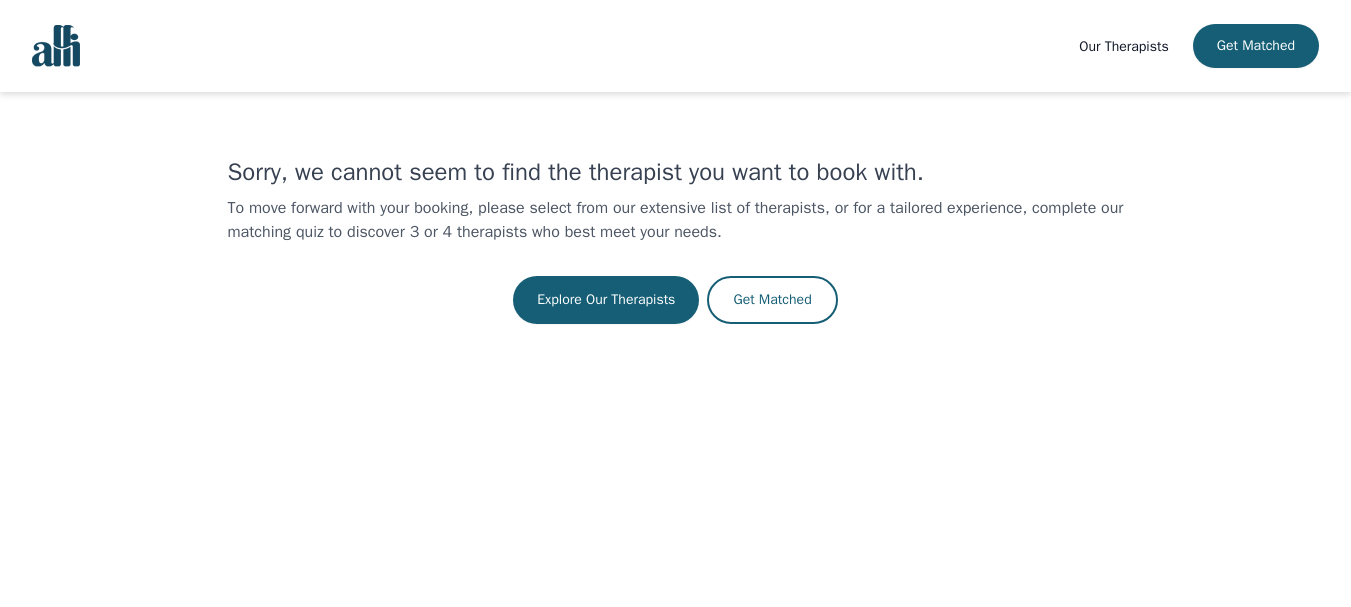 scroll, scrollTop: 0, scrollLeft: 0, axis: both 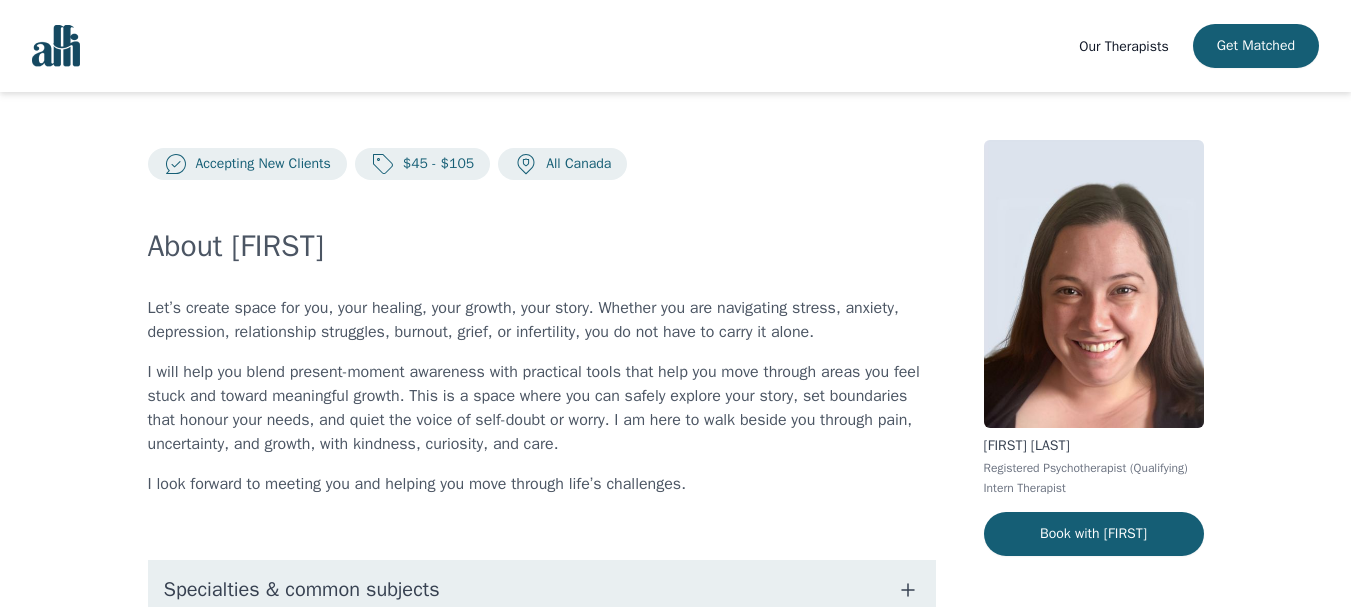 click on "Book with [FIRST]" at bounding box center (1094, 534) 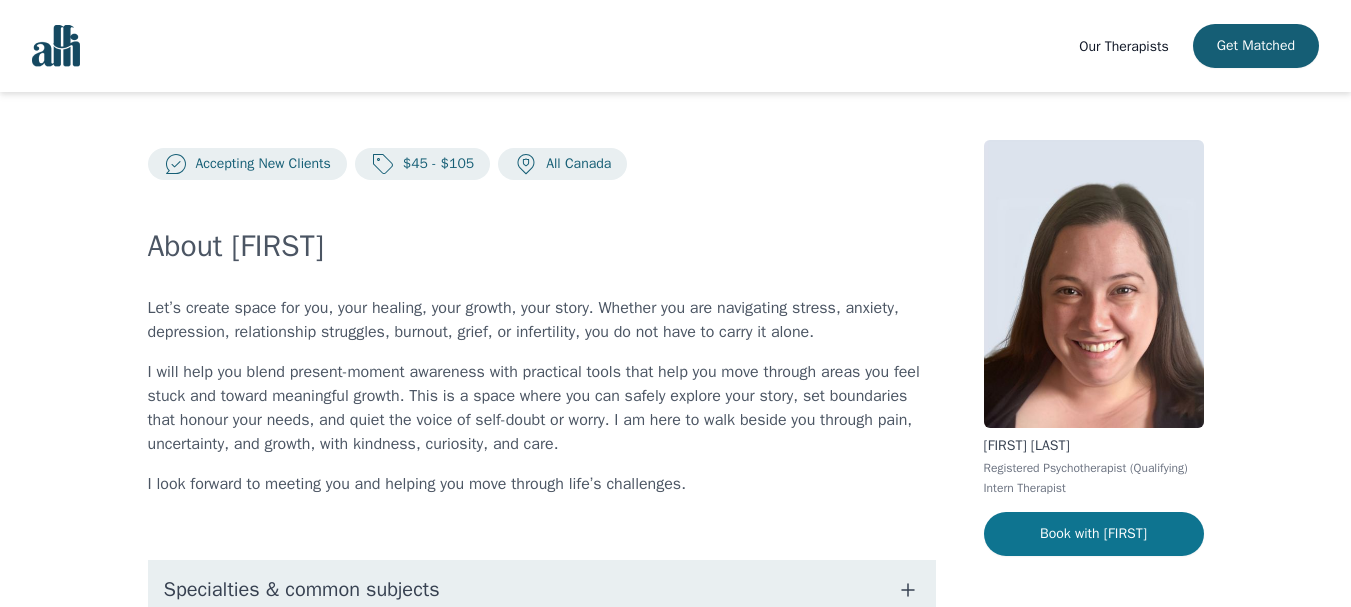 click on "Book with Jennifer" at bounding box center (1094, 534) 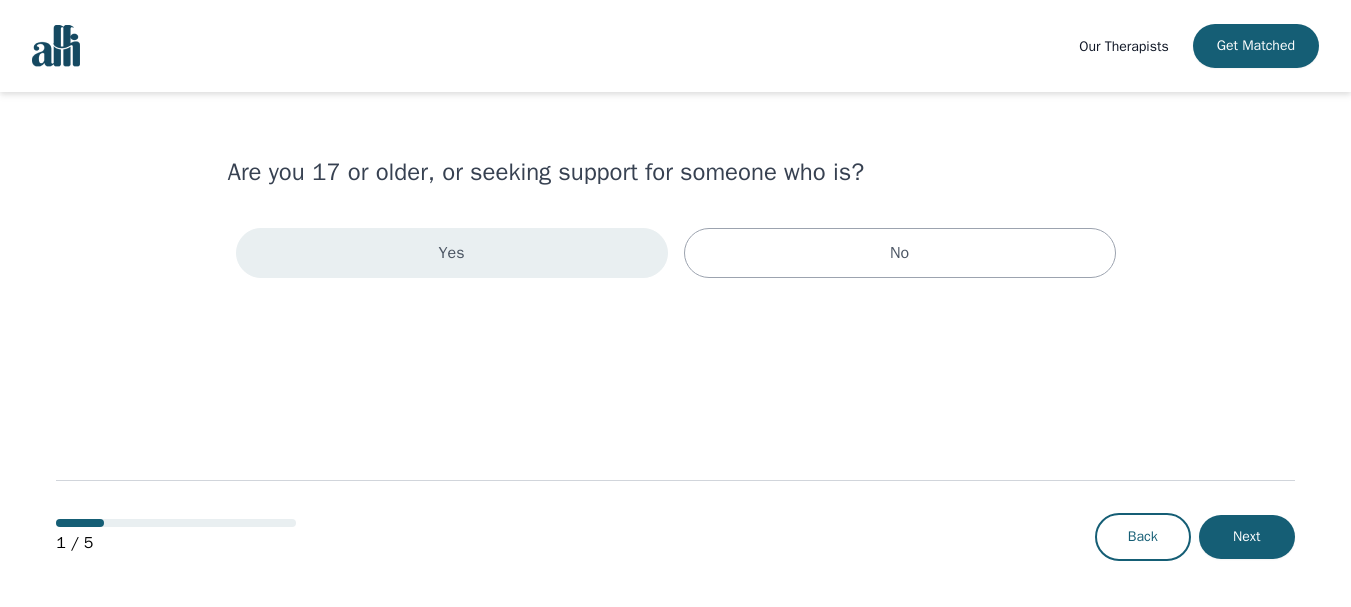 click on "Yes" at bounding box center [452, 253] 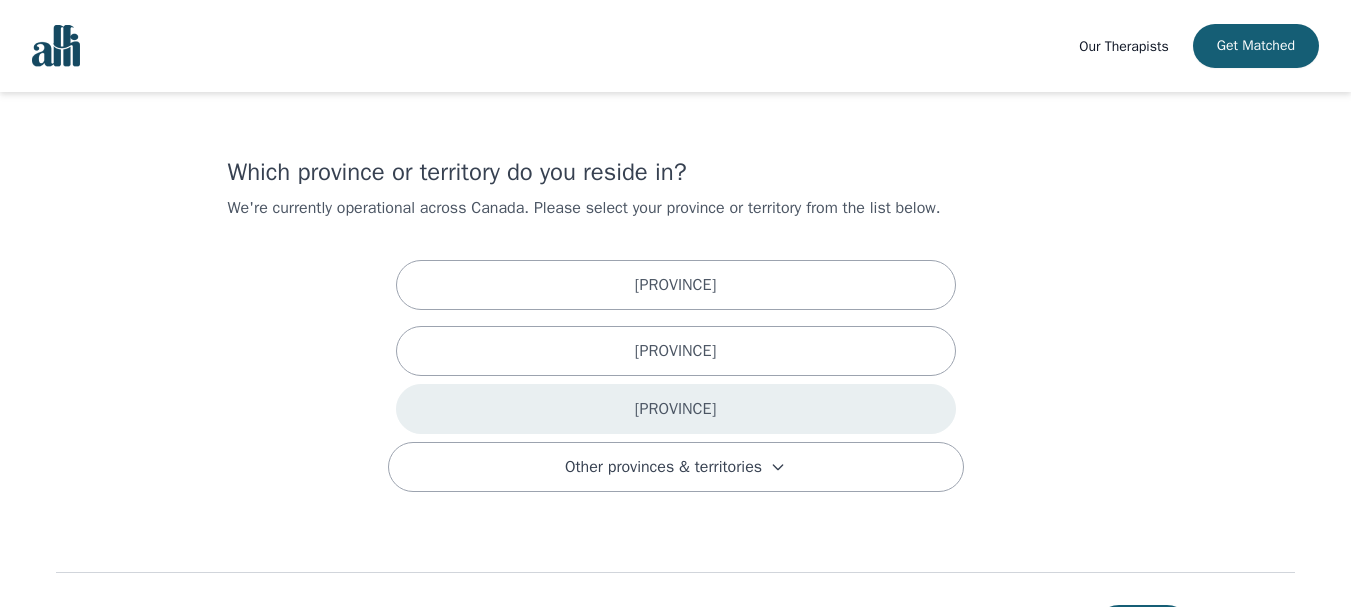 click on "Ontario" at bounding box center [676, 409] 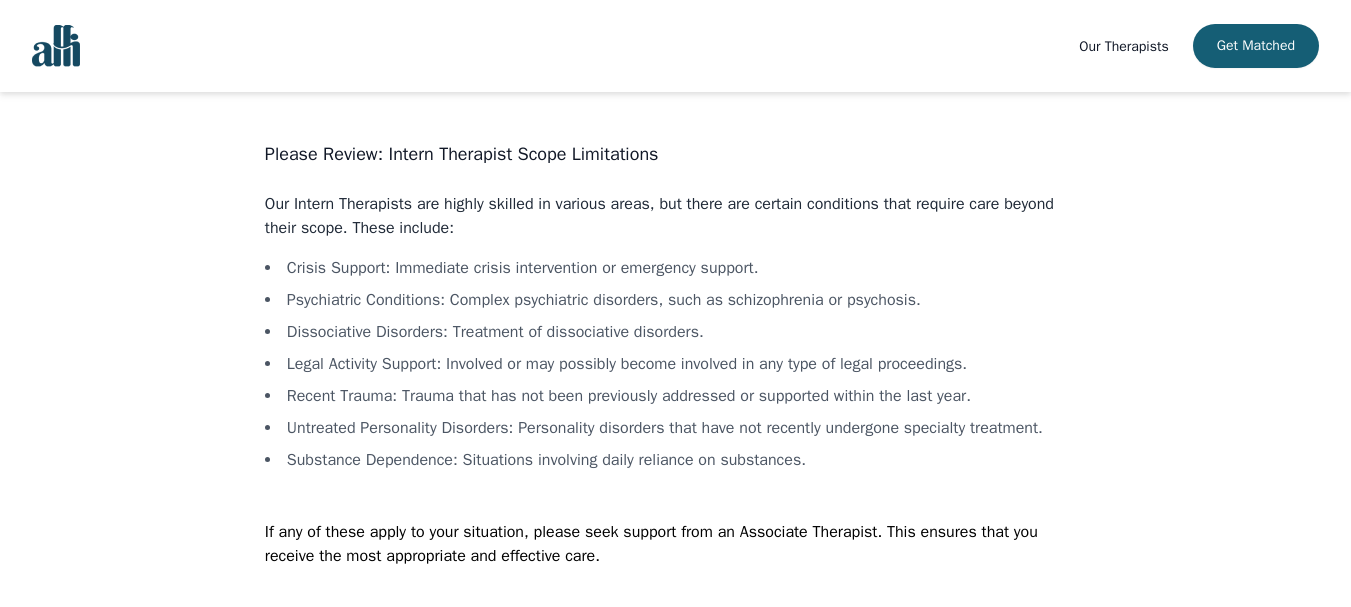scroll, scrollTop: 81, scrollLeft: 0, axis: vertical 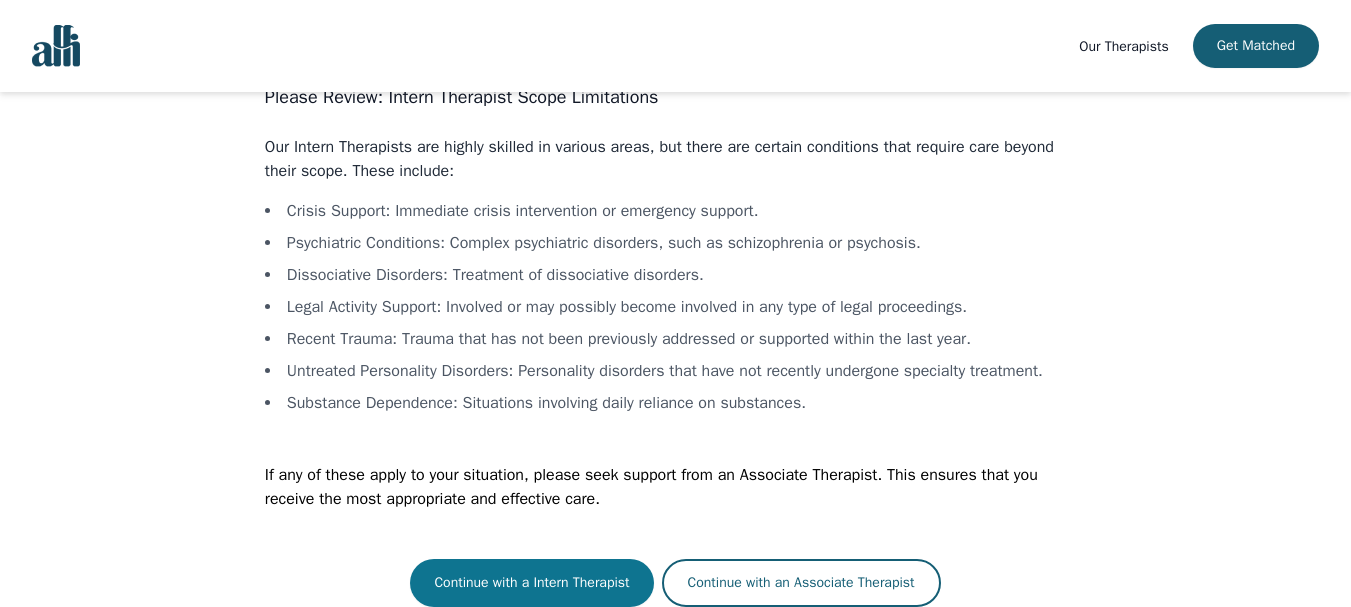click on "Continue with a Intern Therapist" at bounding box center [531, 583] 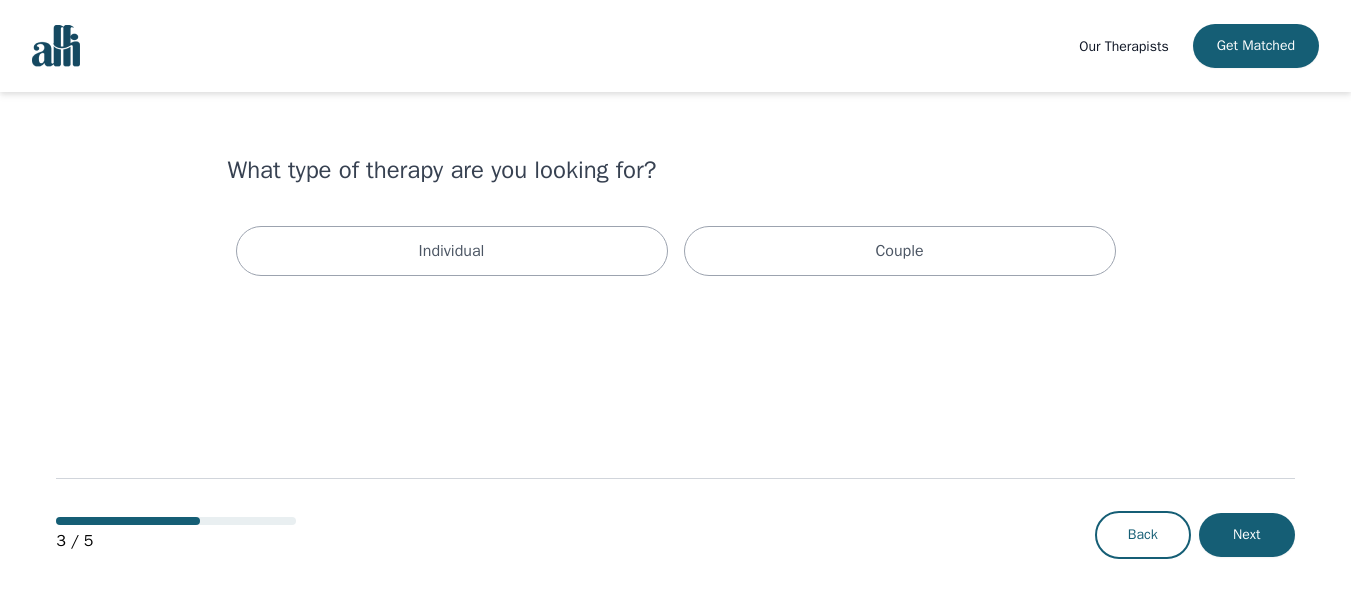 scroll, scrollTop: 0, scrollLeft: 0, axis: both 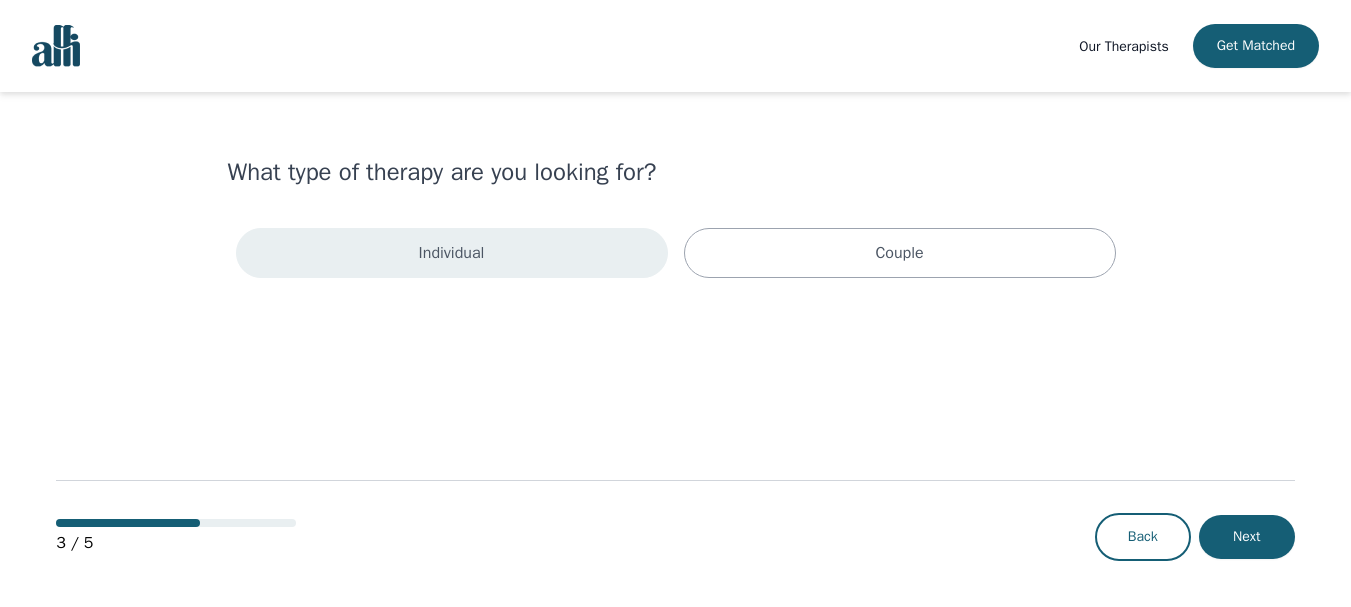 click on "Individual" at bounding box center (452, 253) 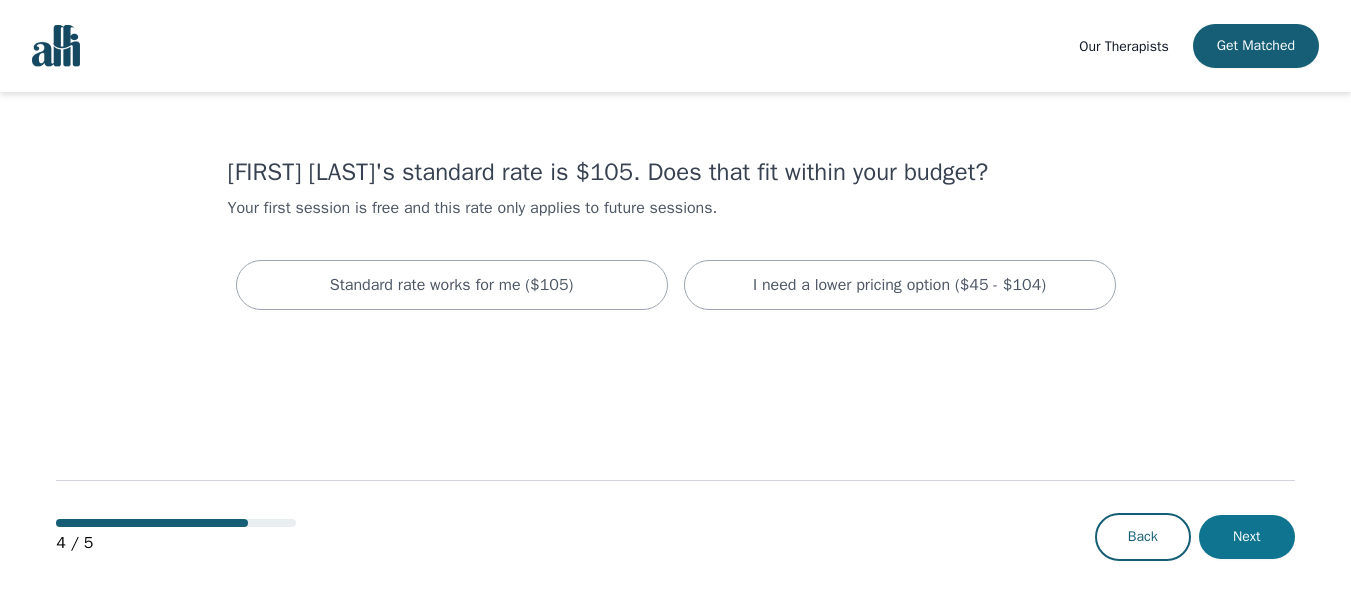 click on "Next" at bounding box center (1247, 537) 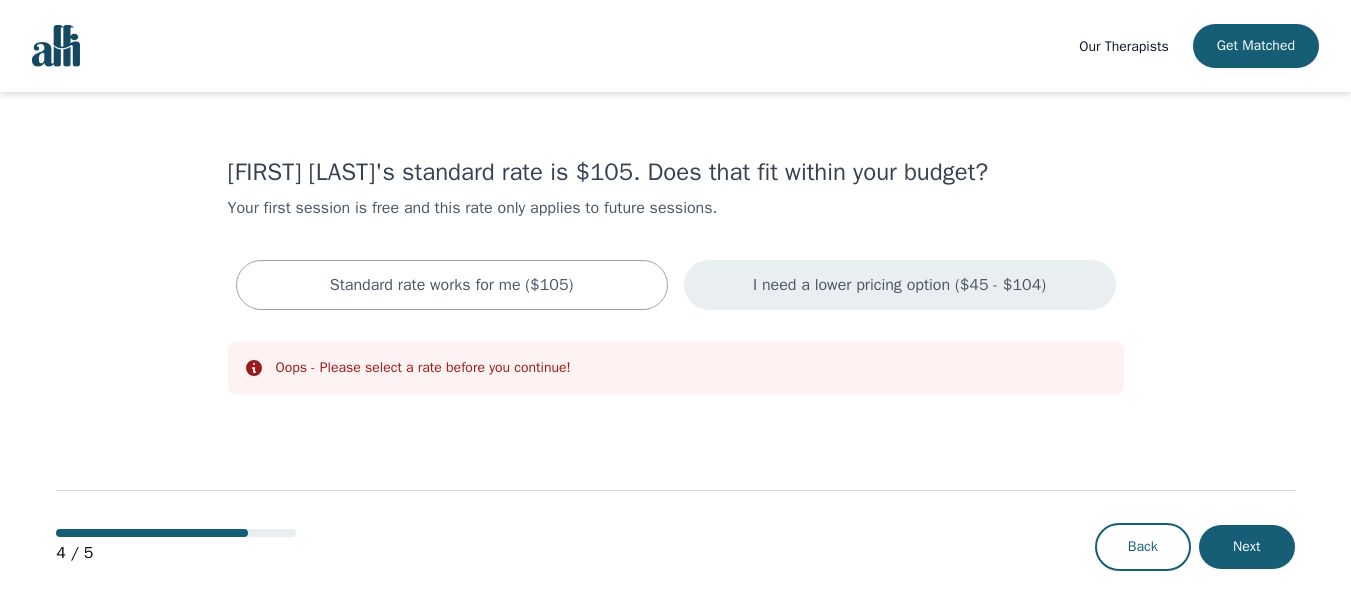 click on "I need a lower pricing option ($45 - $104)" at bounding box center [900, 285] 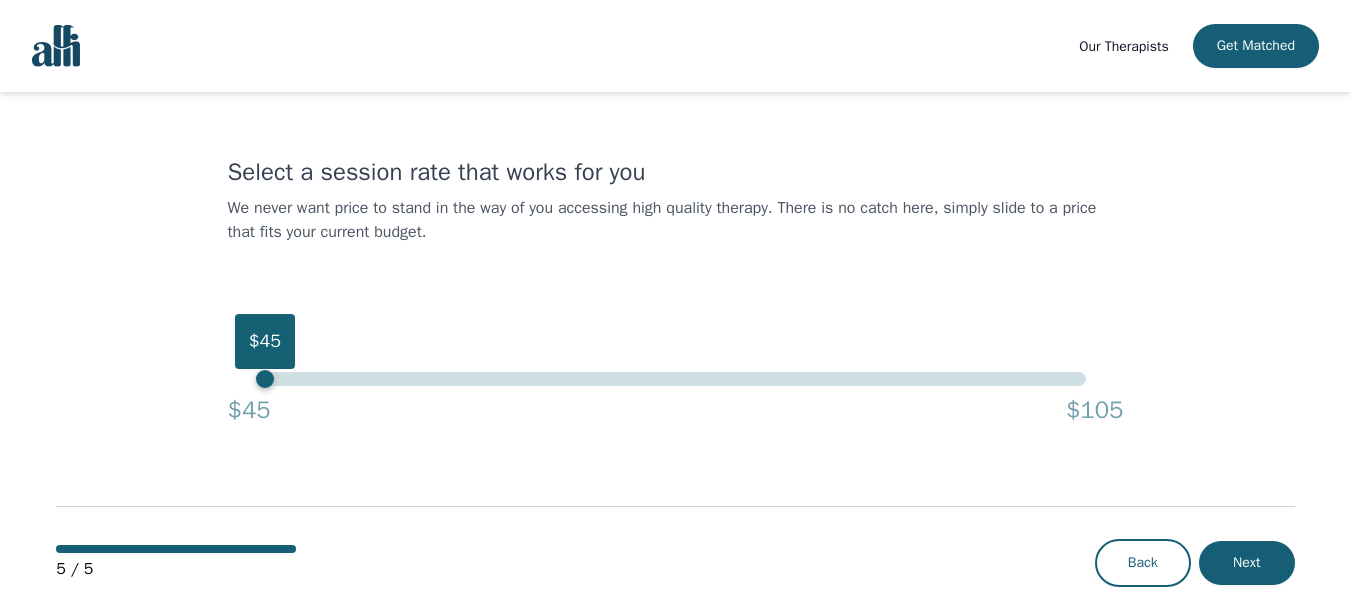 drag, startPoint x: 1083, startPoint y: 376, endPoint x: 192, endPoint y: 380, distance: 891.009 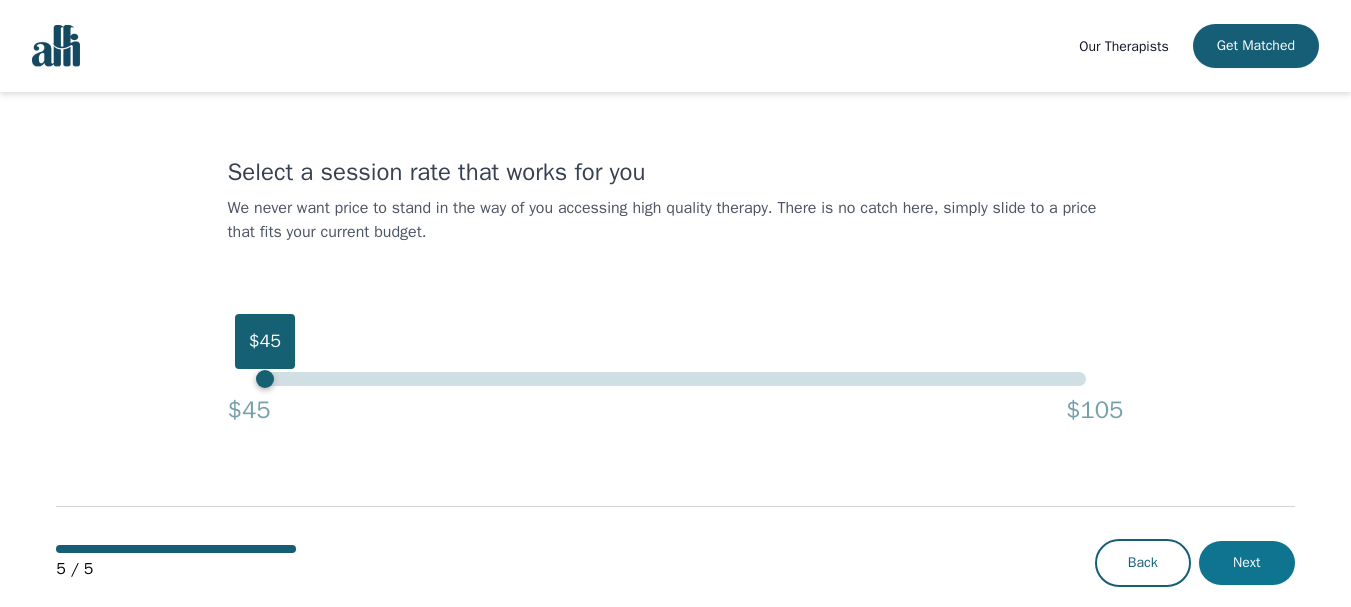 click on "Next" at bounding box center (1247, 563) 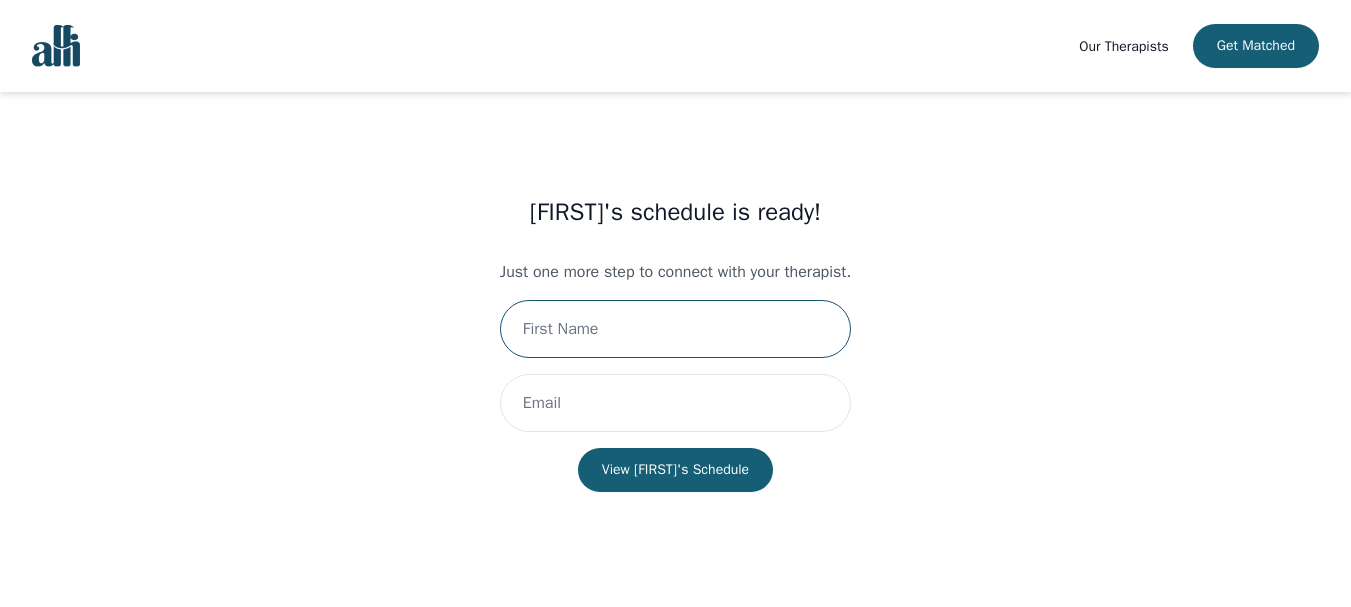 click at bounding box center (675, 329) 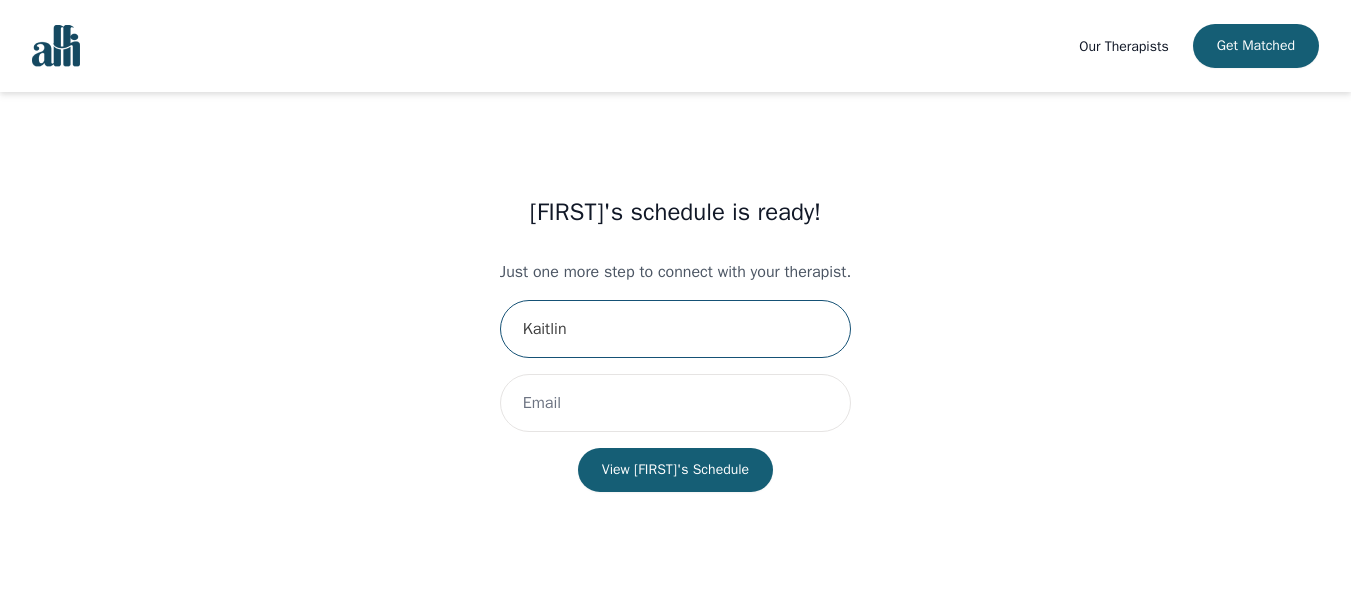 type on "Kaitlin" 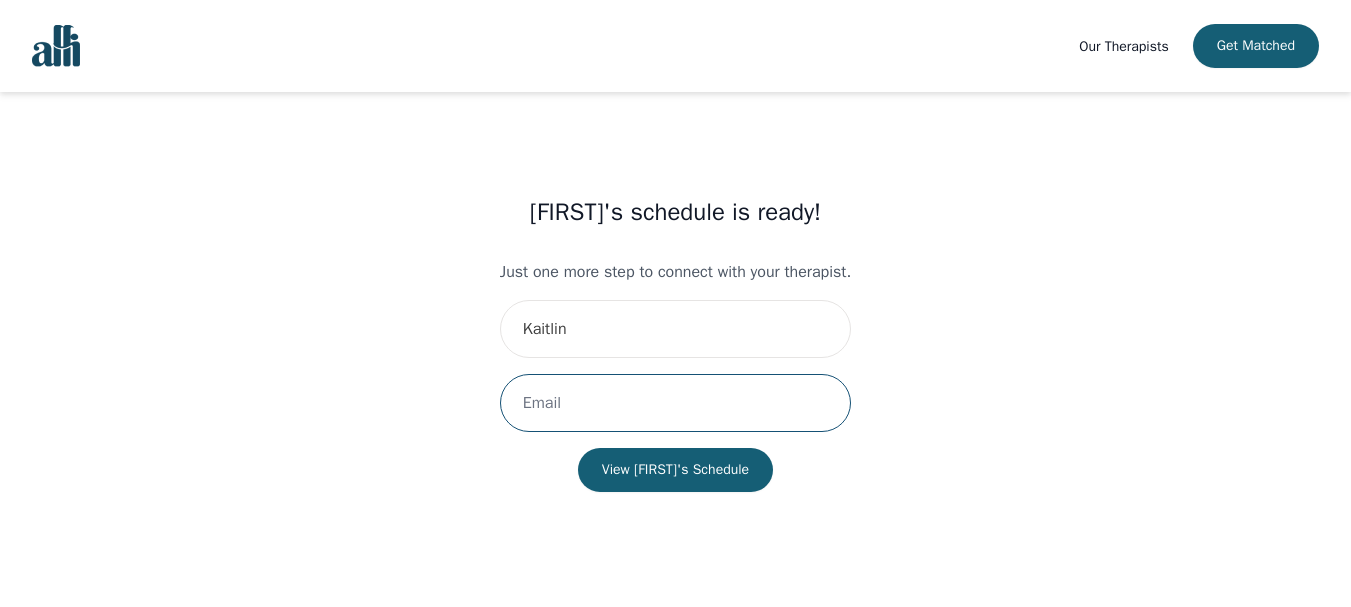 click at bounding box center [675, 403] 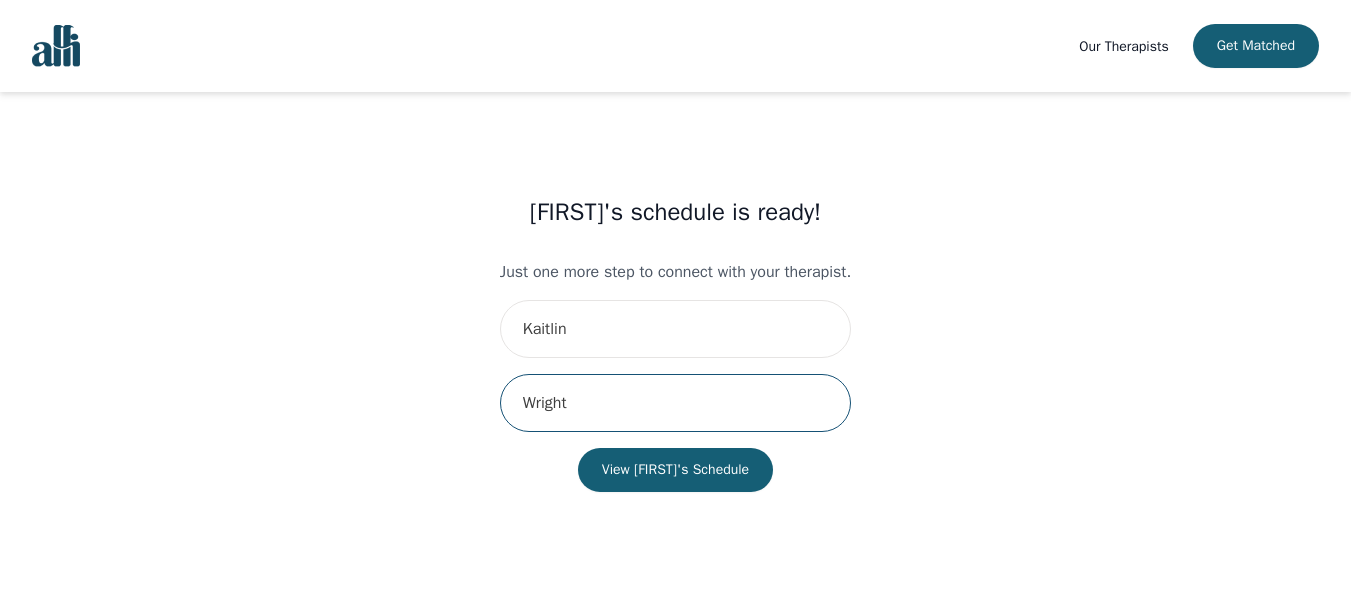type on "Wright" 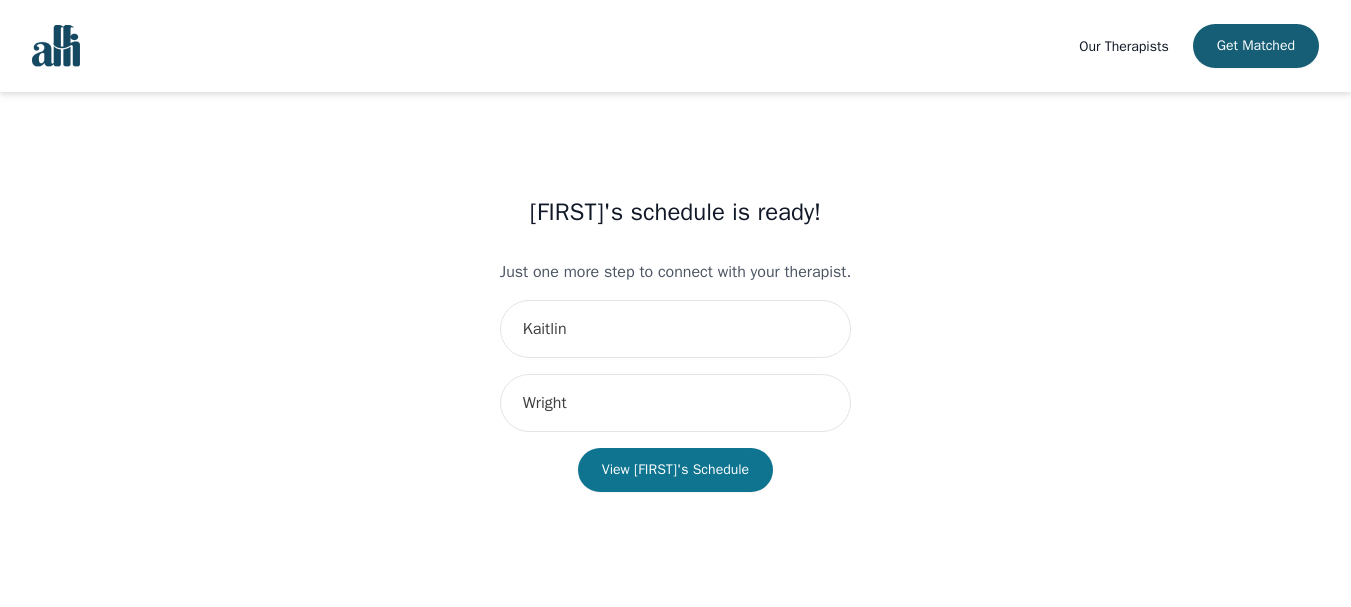 click on "View Jennifer's Schedule" at bounding box center (675, 470) 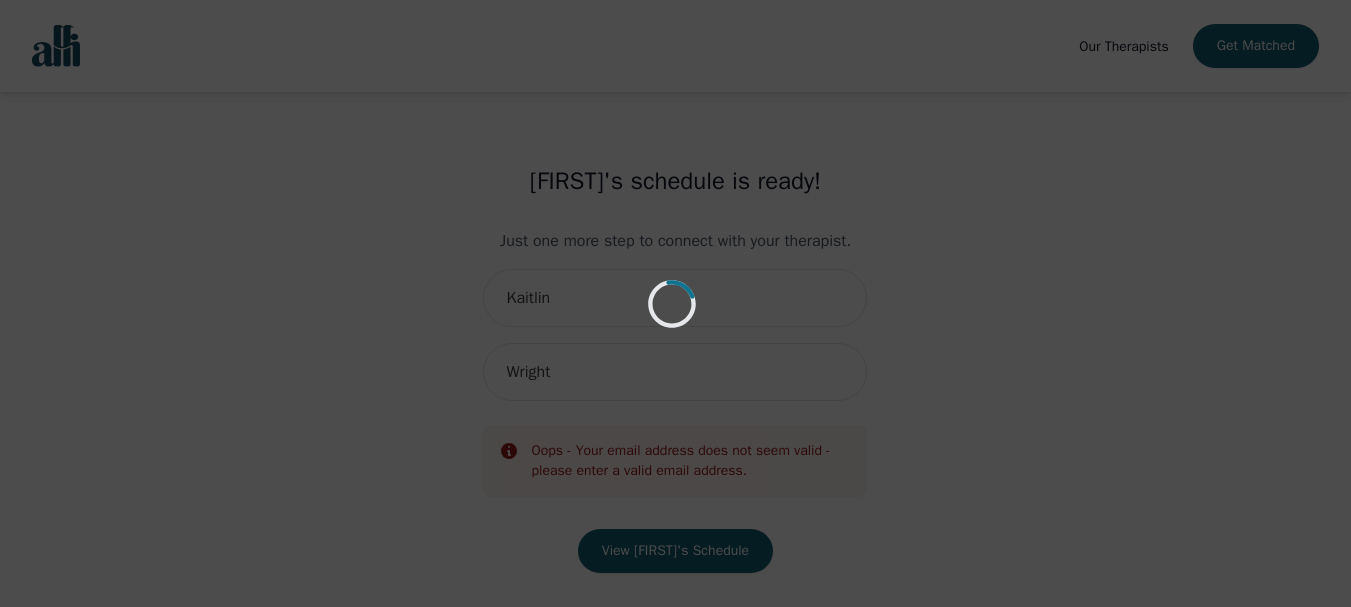 scroll, scrollTop: 69, scrollLeft: 0, axis: vertical 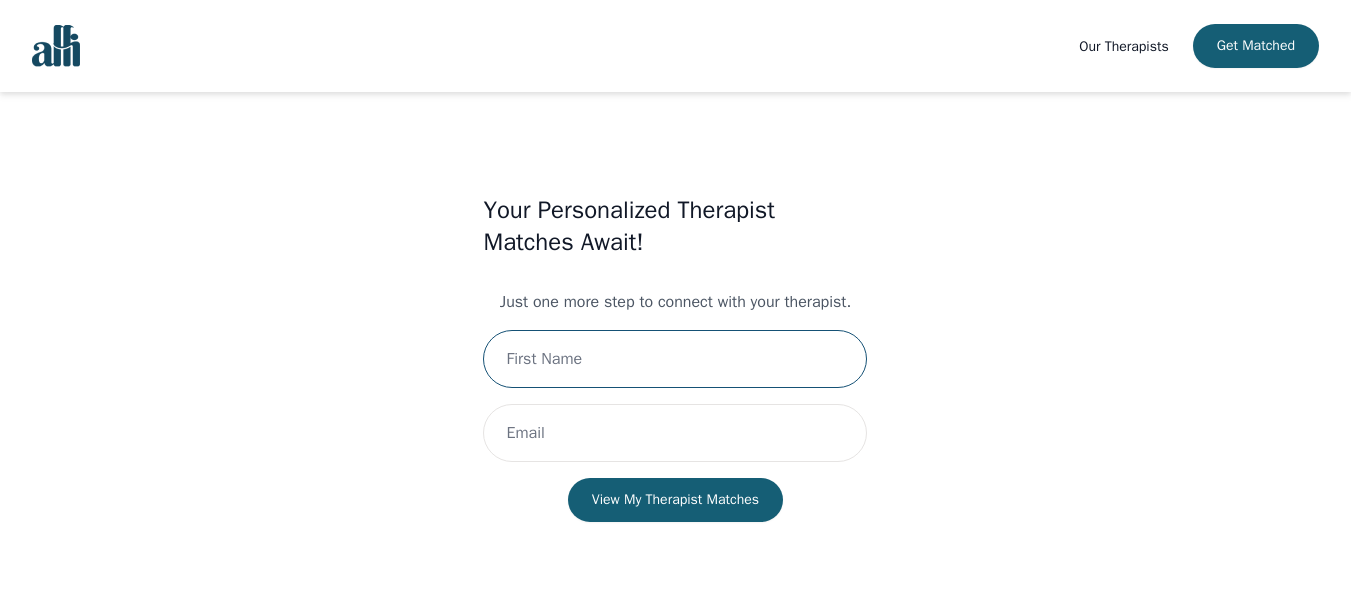 click at bounding box center (675, 359) 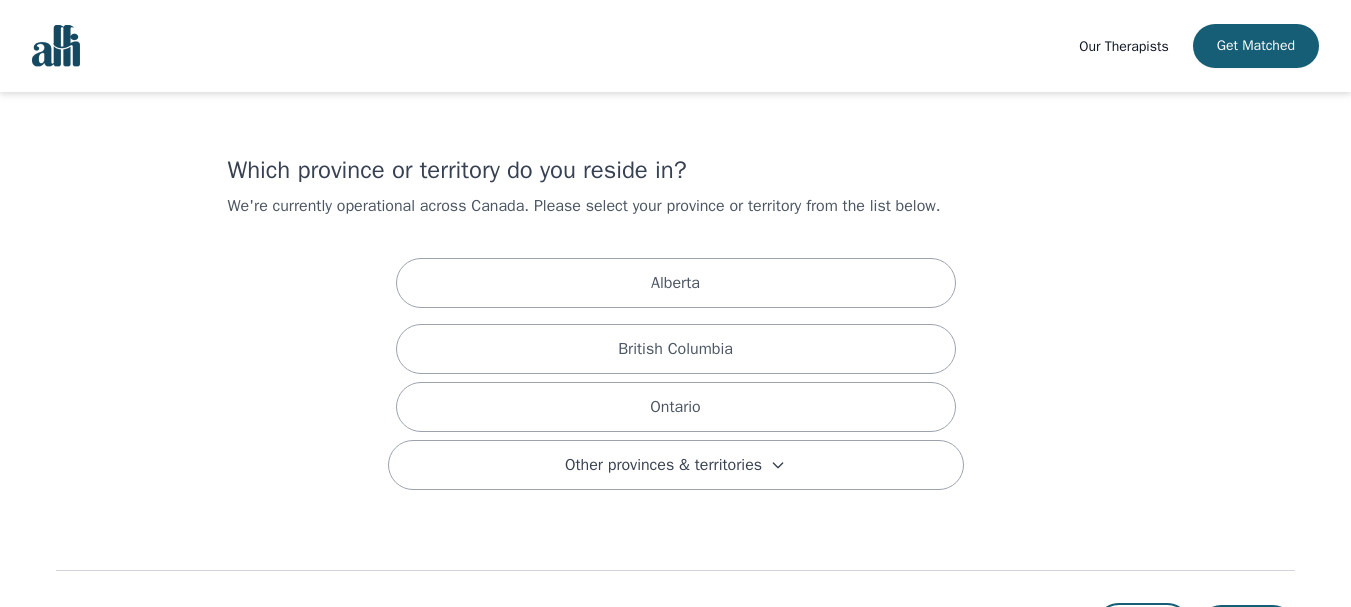 scroll, scrollTop: 0, scrollLeft: 0, axis: both 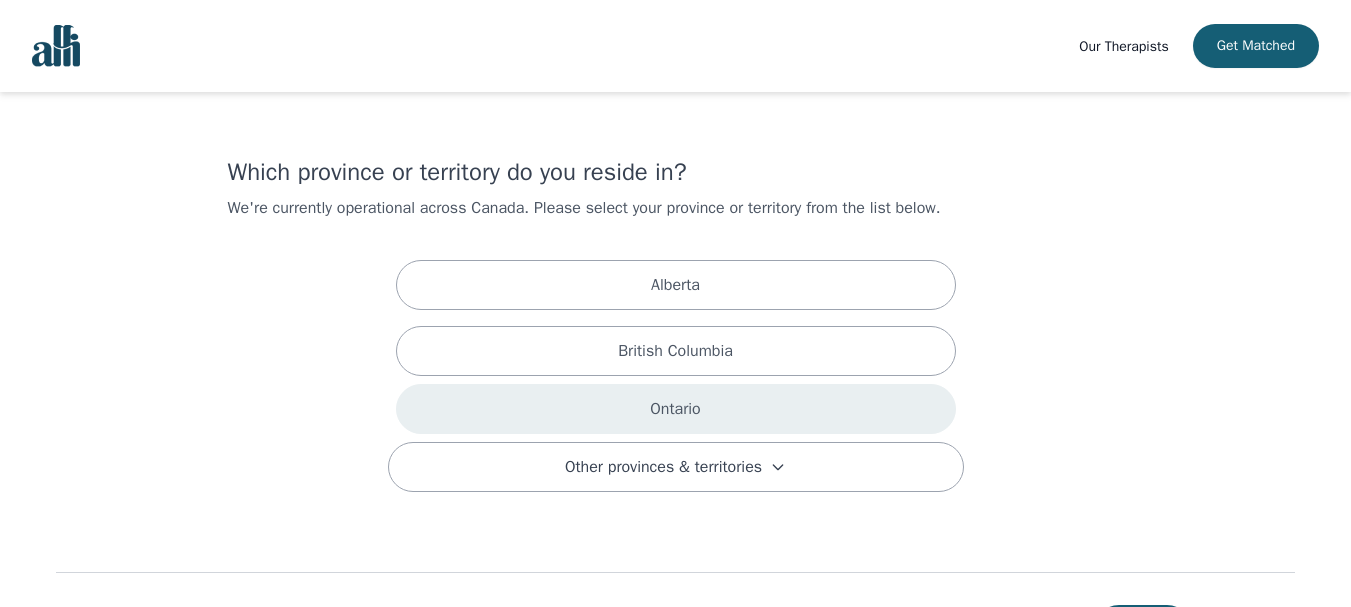 click on "Ontario" at bounding box center [676, 409] 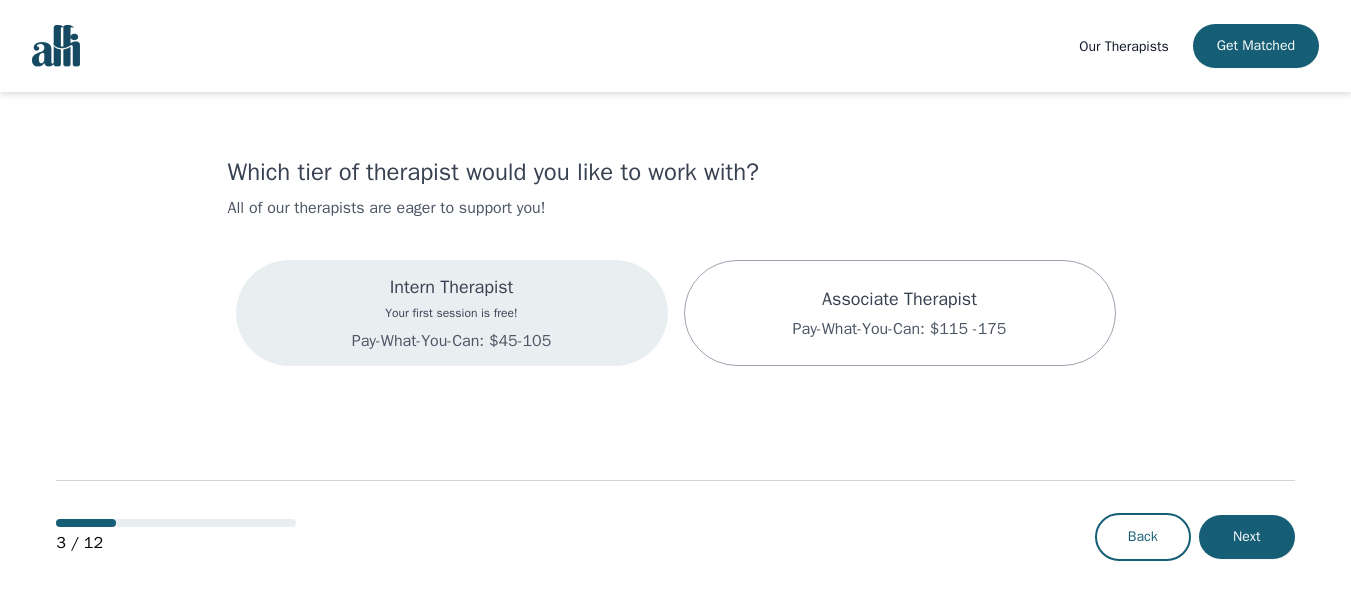 click on "Intern Therapist Your first session is free! Pay-What-You-Can: $45-105" at bounding box center [452, 313] 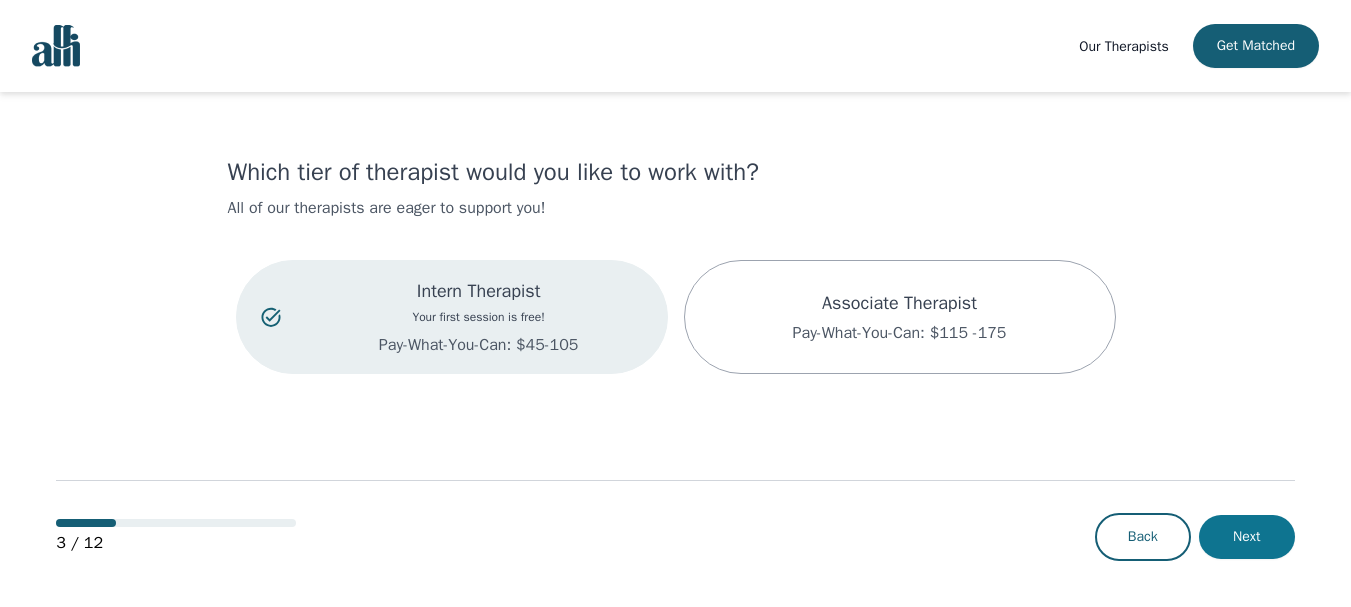 click on "Next" at bounding box center (1247, 537) 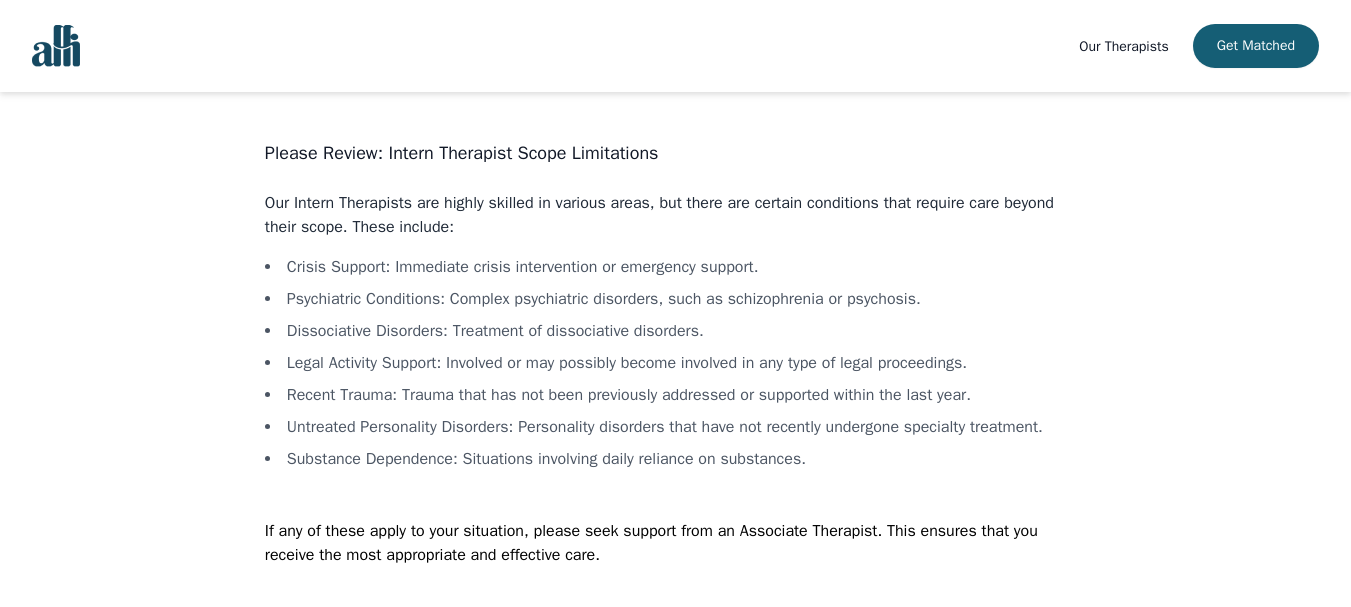 scroll, scrollTop: 81, scrollLeft: 0, axis: vertical 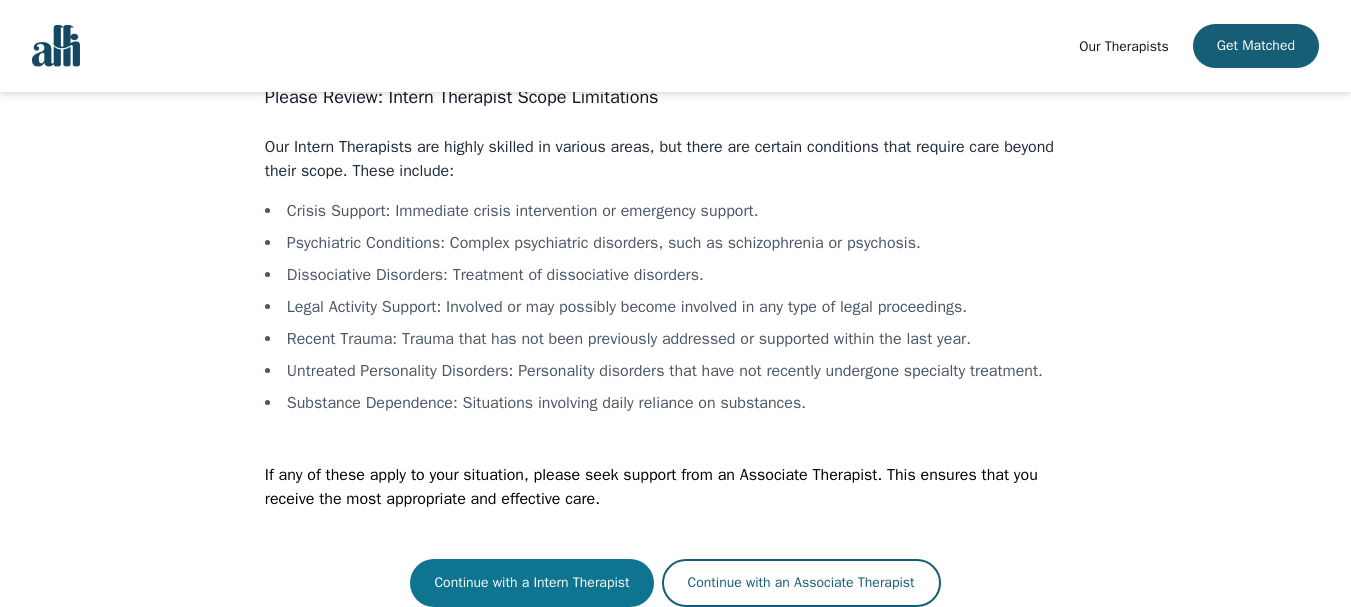 click on "Continue with a Intern Therapist" at bounding box center (531, 583) 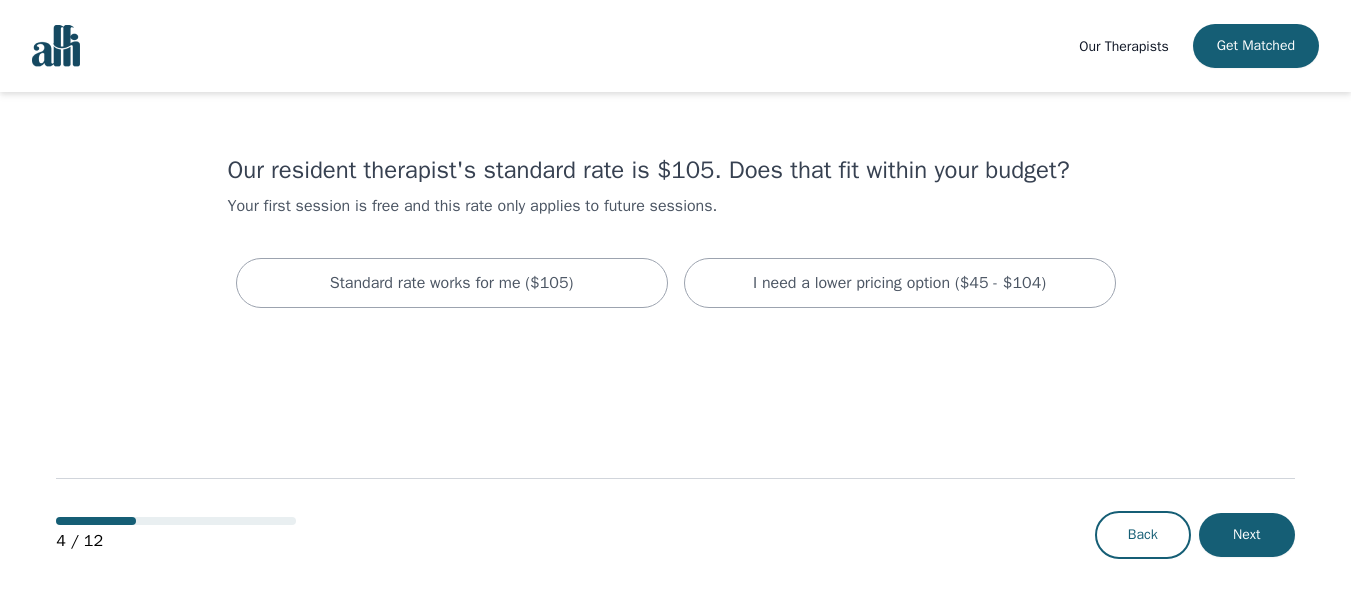 scroll, scrollTop: 0, scrollLeft: 0, axis: both 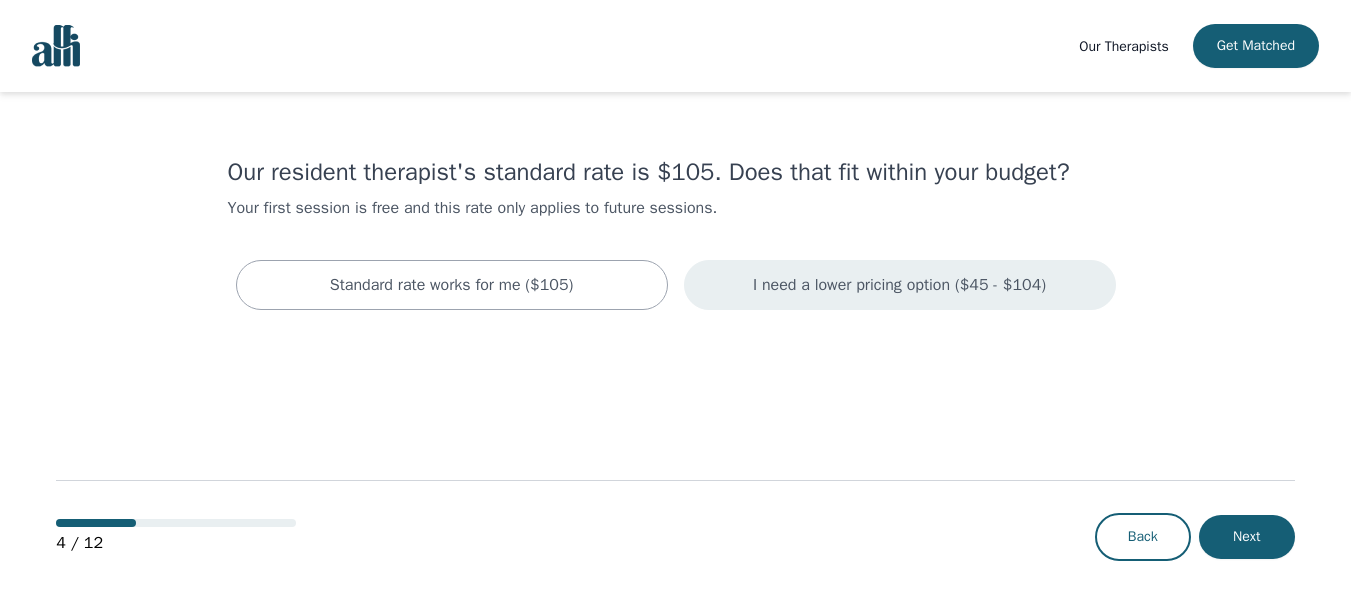 drag, startPoint x: 731, startPoint y: 284, endPoint x: 754, endPoint y: 286, distance: 23.086792 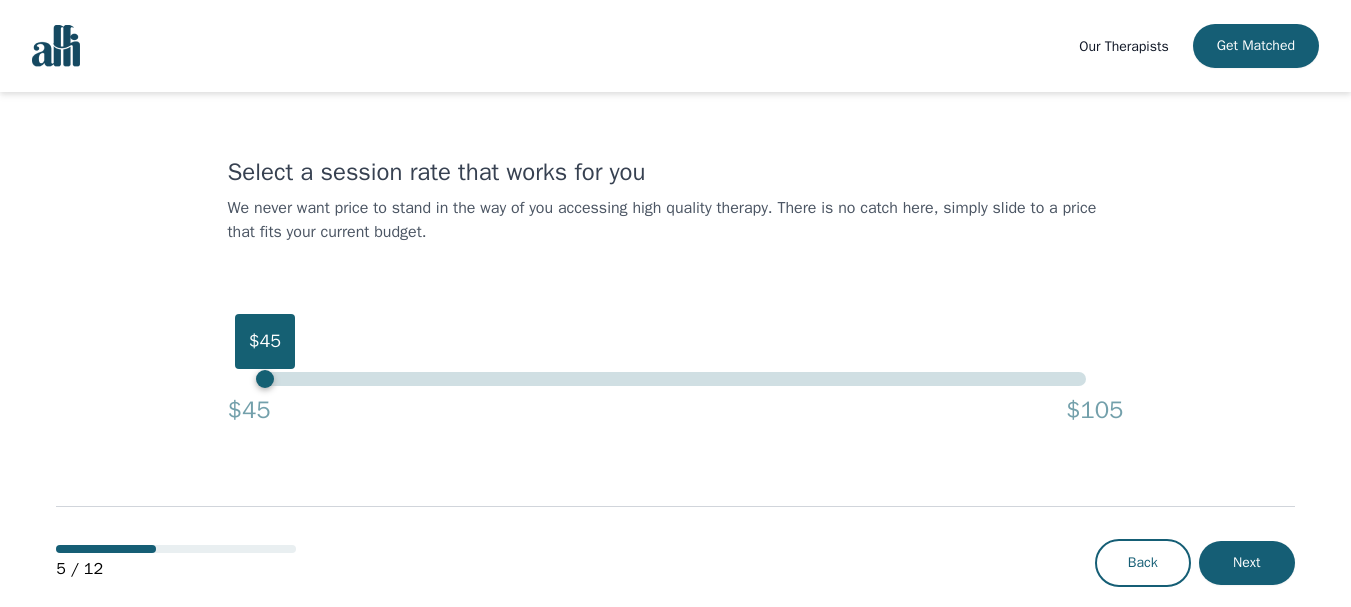 drag, startPoint x: 1083, startPoint y: 379, endPoint x: 93, endPoint y: 381, distance: 990.002 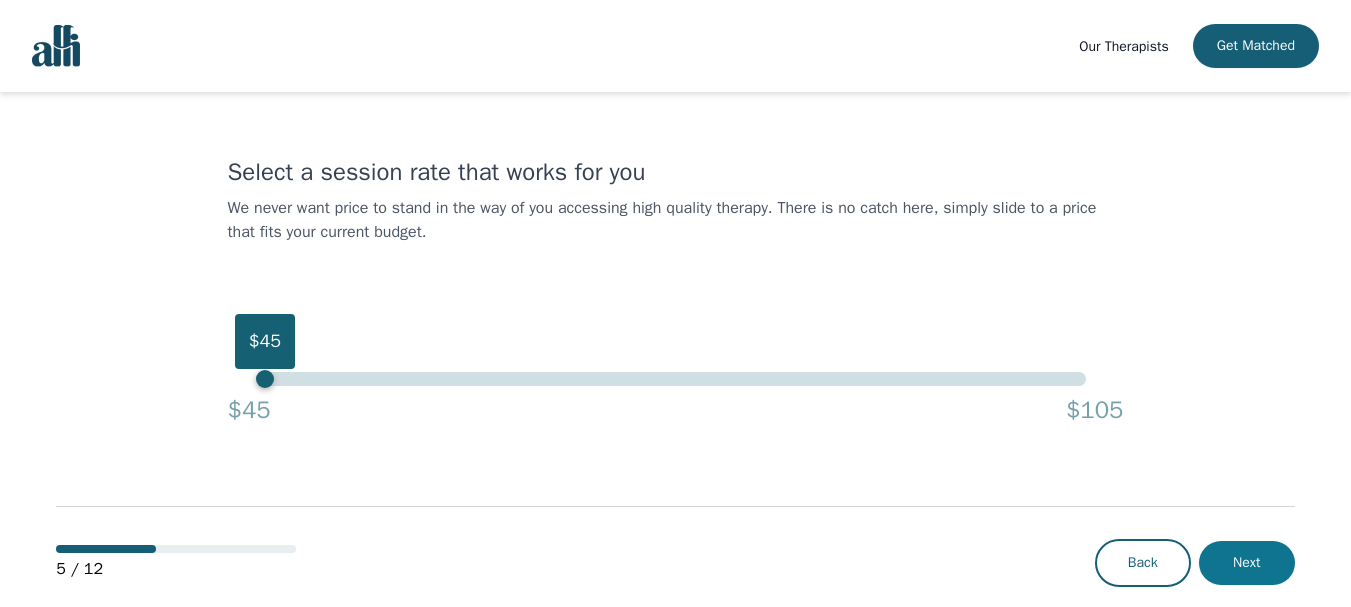 click on "Next" at bounding box center (1247, 563) 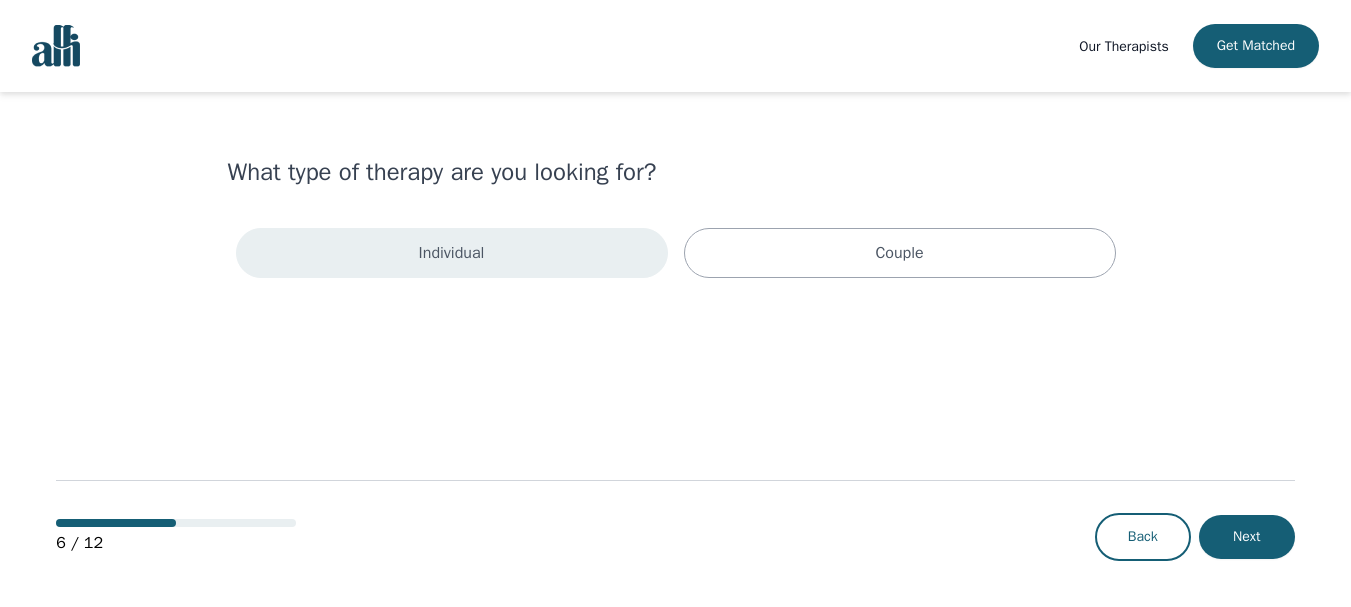 click on "Individual" at bounding box center [452, 253] 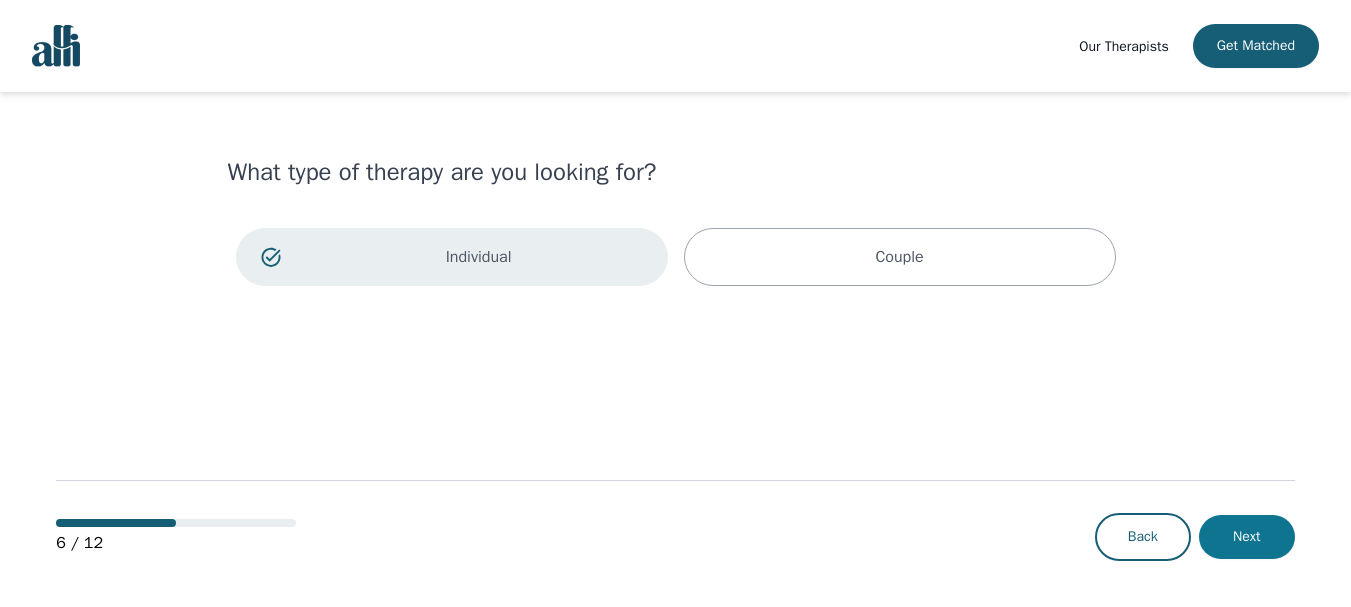 click on "Next" at bounding box center [1247, 537] 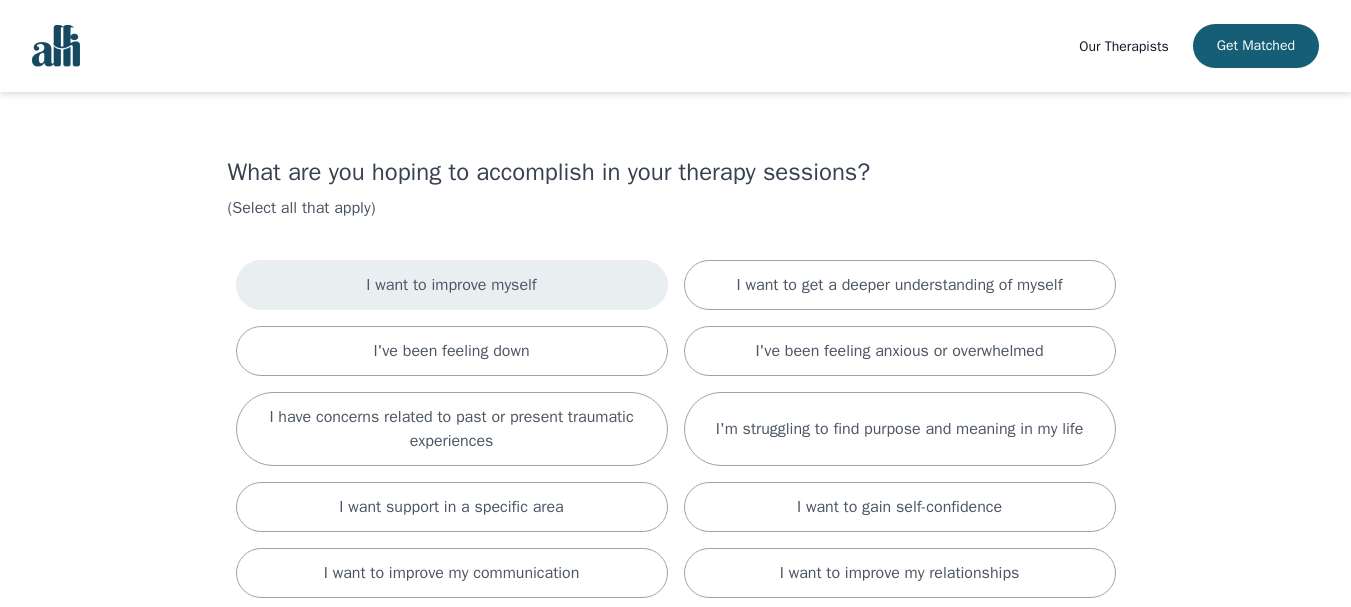 click on "I want to improve myself" at bounding box center (452, 285) 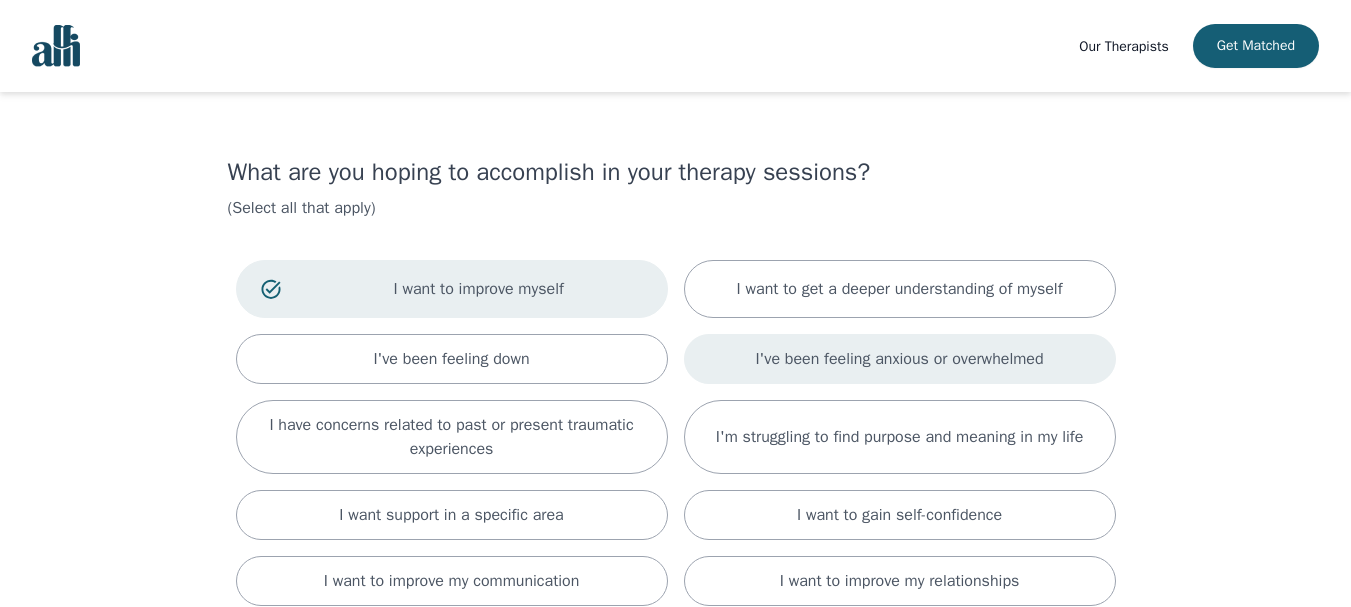 click on "I've been feeling anxious or overwhelmed" at bounding box center (899, 359) 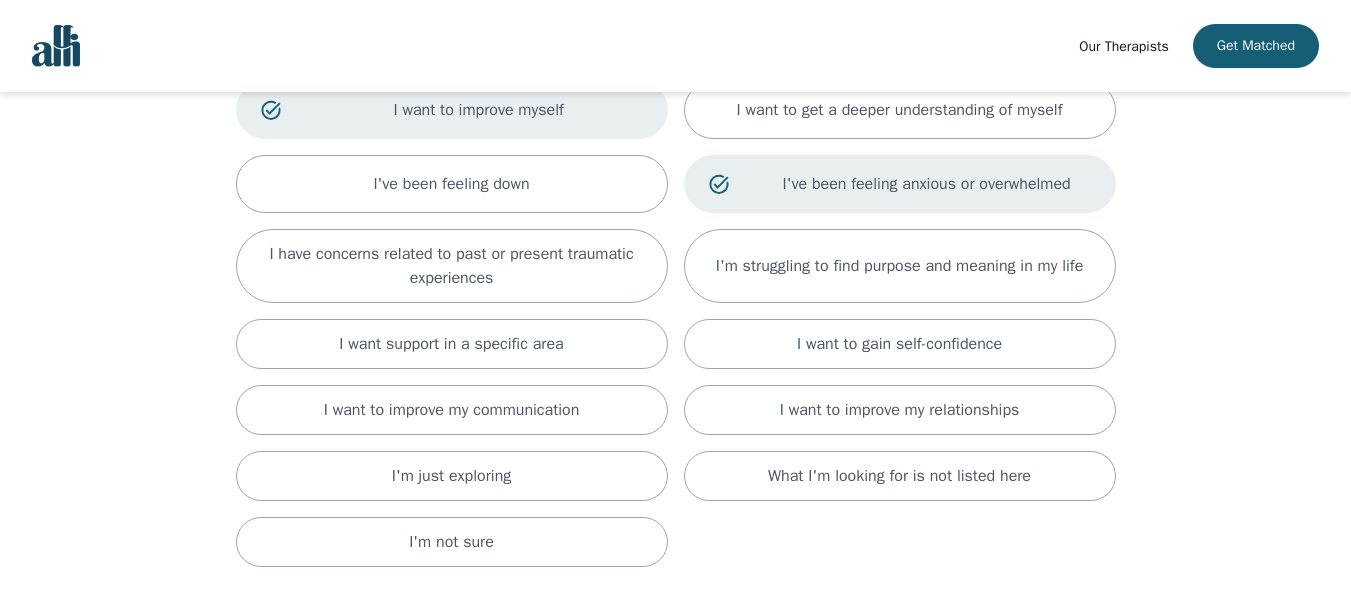 scroll, scrollTop: 186, scrollLeft: 0, axis: vertical 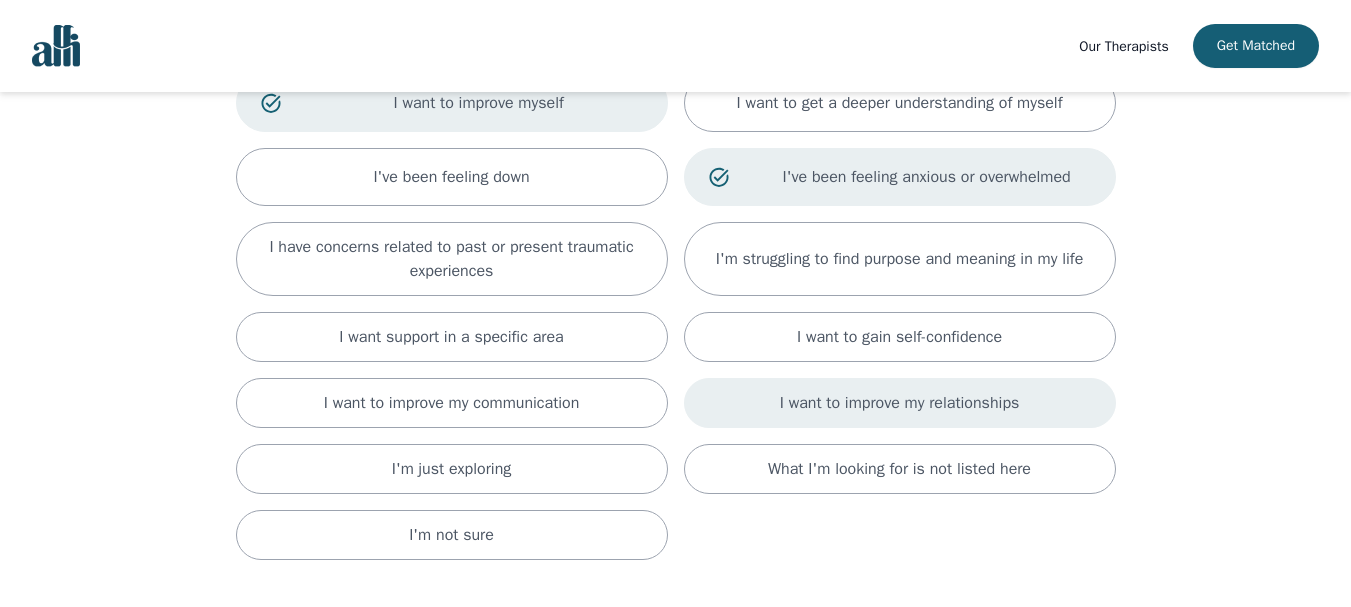 click on "I want to improve my relationships" at bounding box center (900, 403) 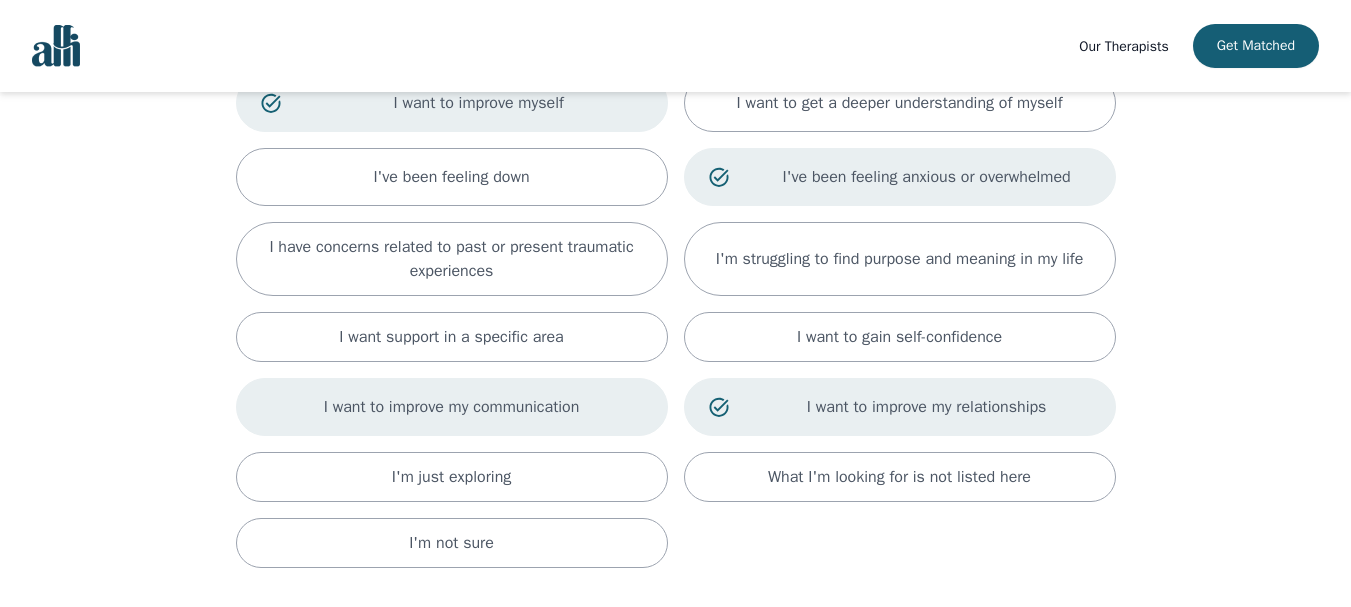 drag, startPoint x: 504, startPoint y: 423, endPoint x: 923, endPoint y: 409, distance: 419.23383 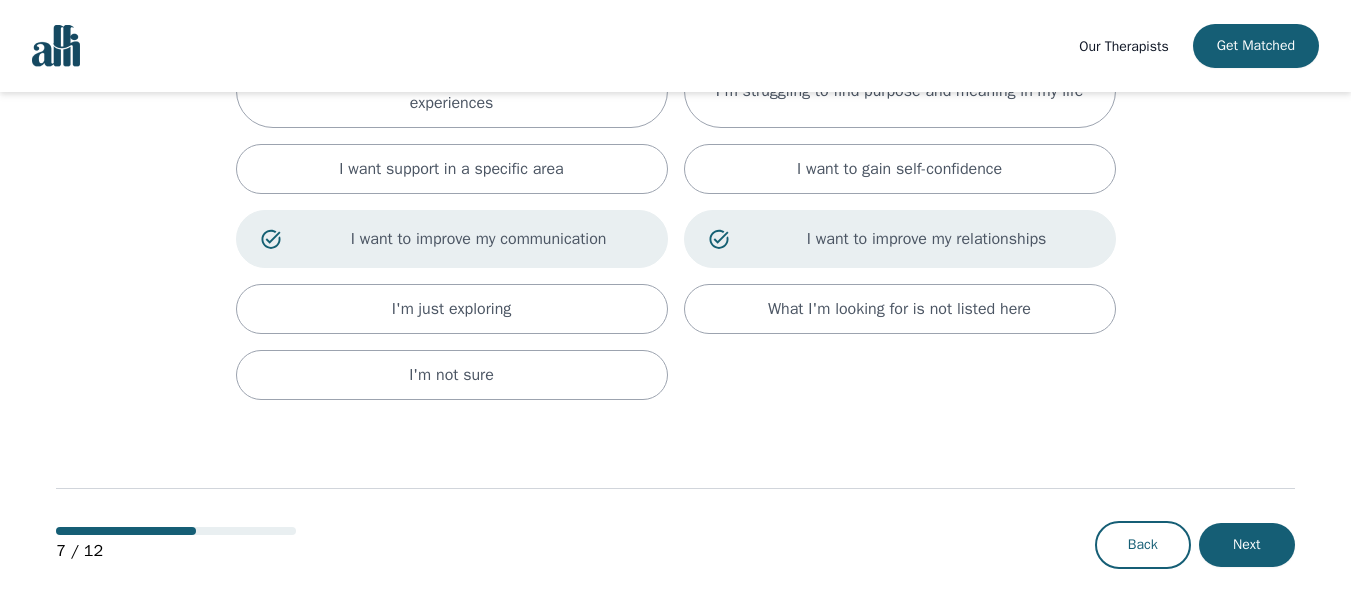 scroll, scrollTop: 364, scrollLeft: 0, axis: vertical 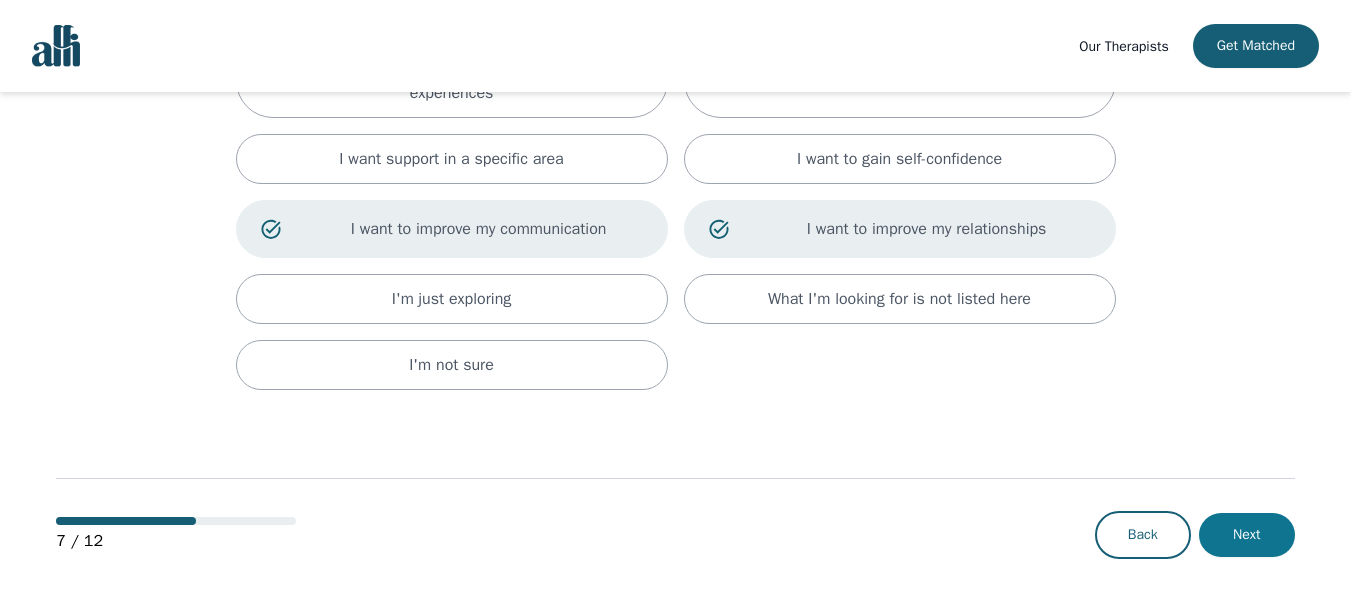 click on "Next" at bounding box center [1247, 535] 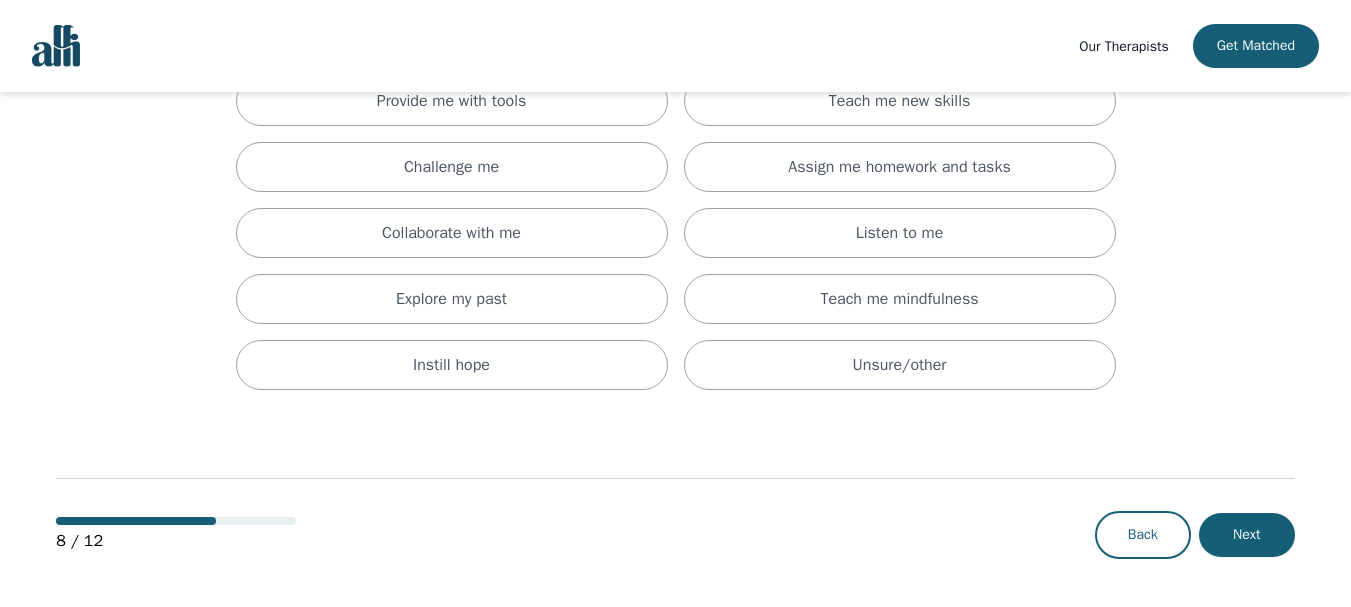 scroll, scrollTop: 0, scrollLeft: 0, axis: both 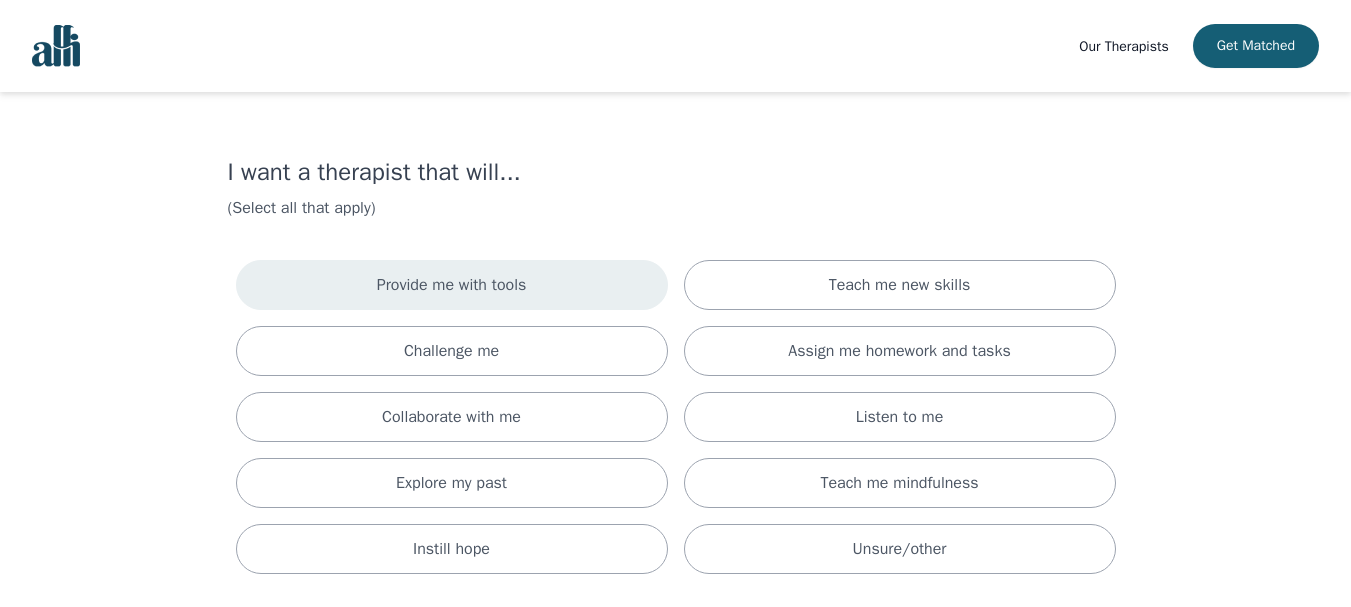 click on "Provide me with tools" at bounding box center [452, 285] 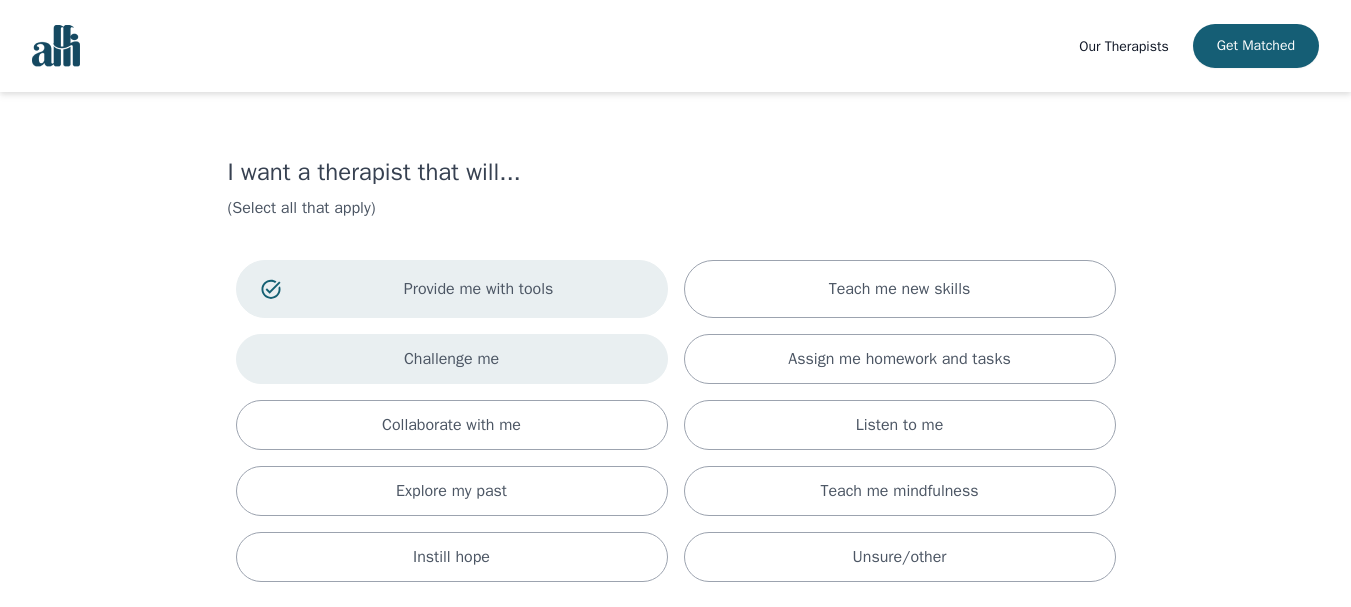click on "Challenge me" at bounding box center [452, 359] 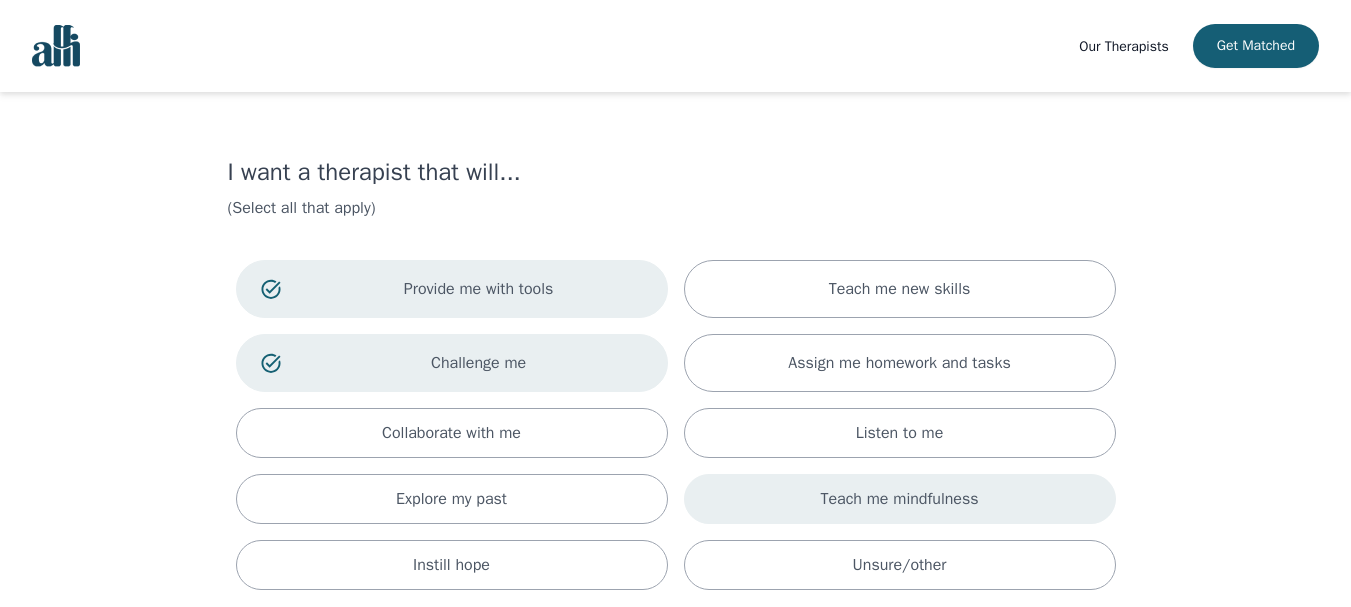 click on "Teach me mindfulness" at bounding box center [899, 499] 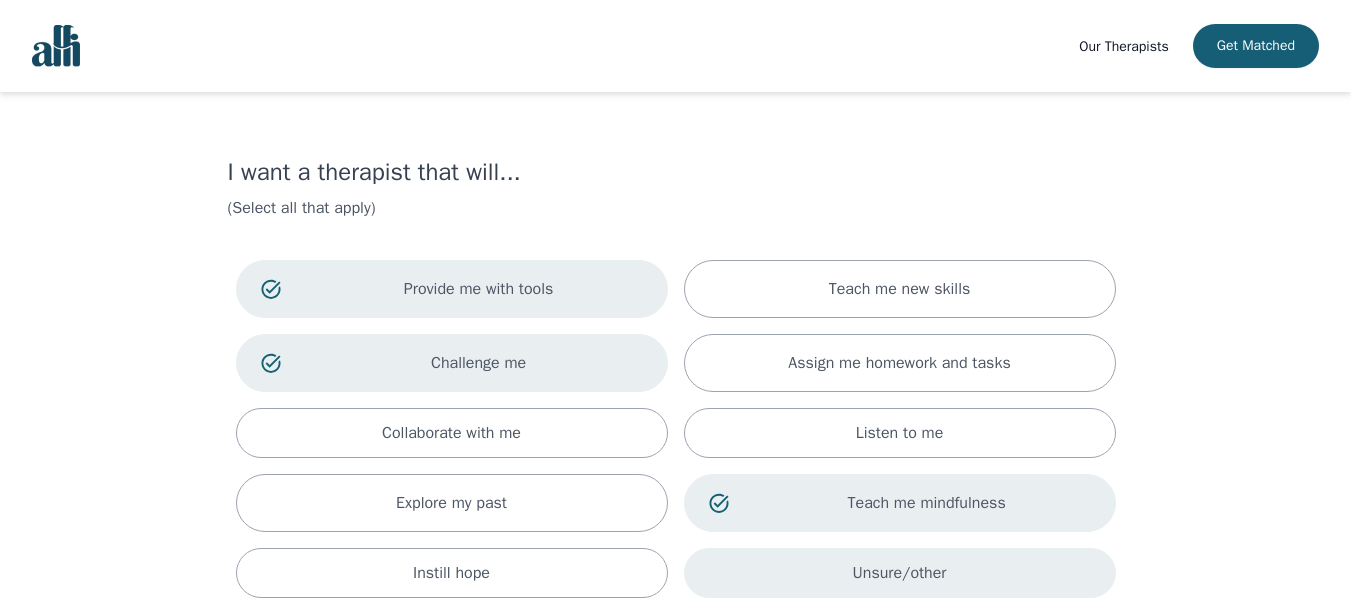 drag, startPoint x: 848, startPoint y: 573, endPoint x: 864, endPoint y: 529, distance: 46.818798 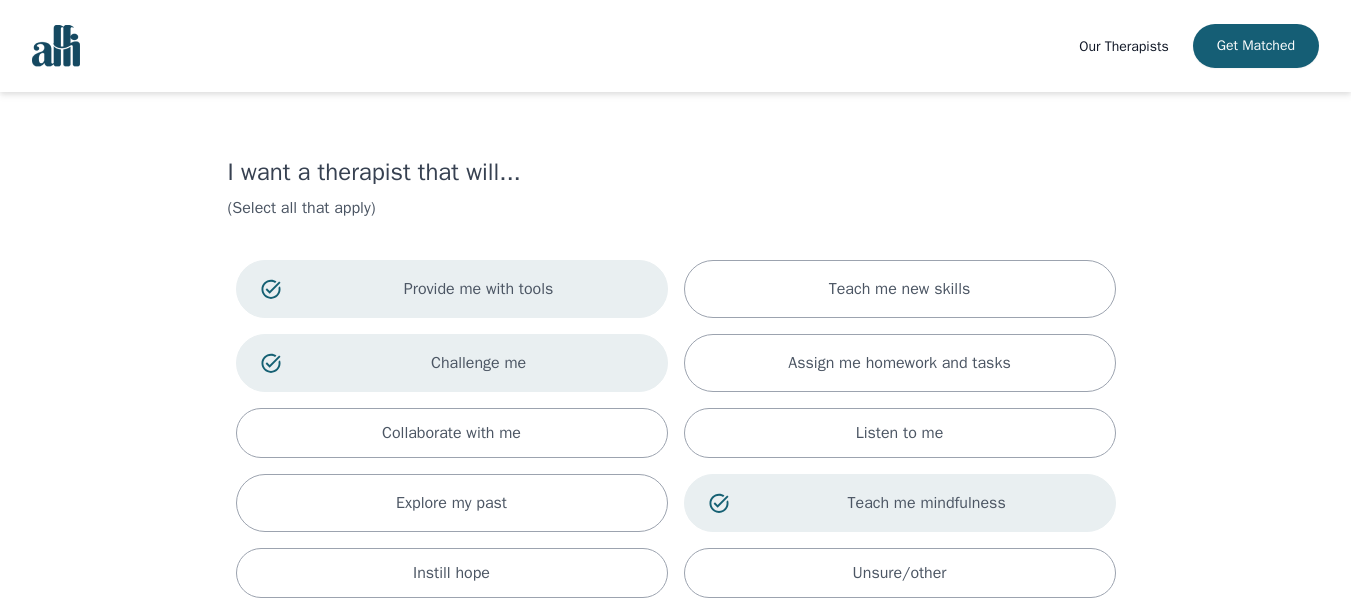 click on "Unsure/other" at bounding box center [900, 573] 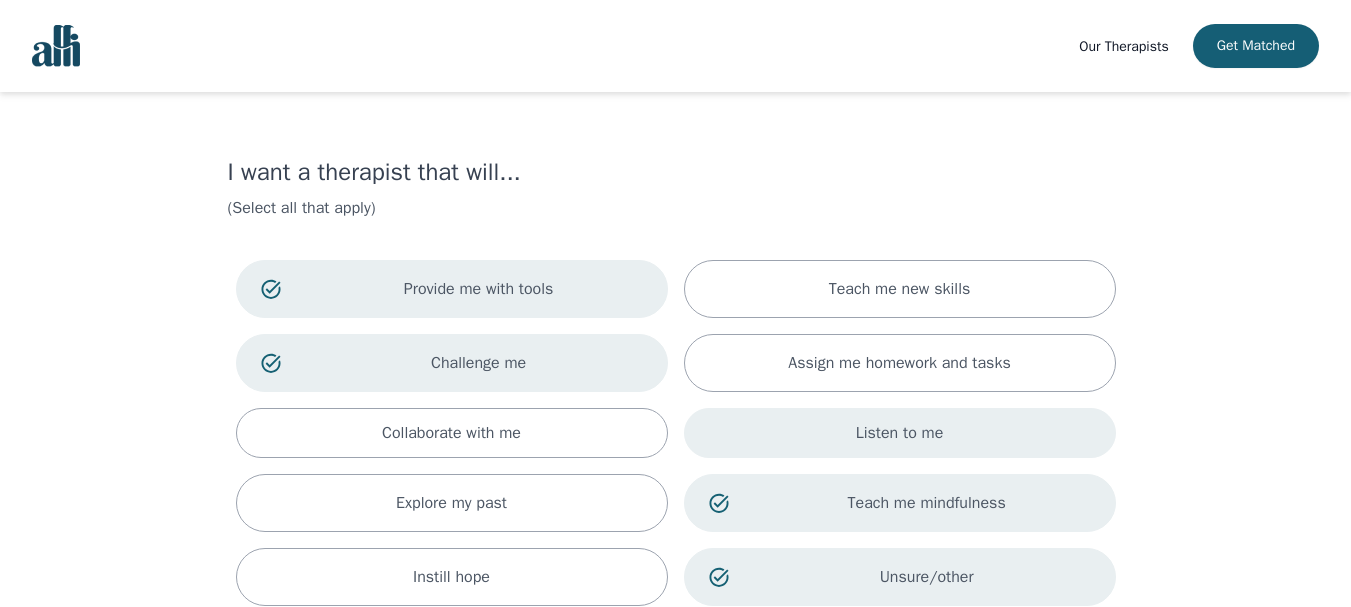 click on "Listen to me" at bounding box center (900, 433) 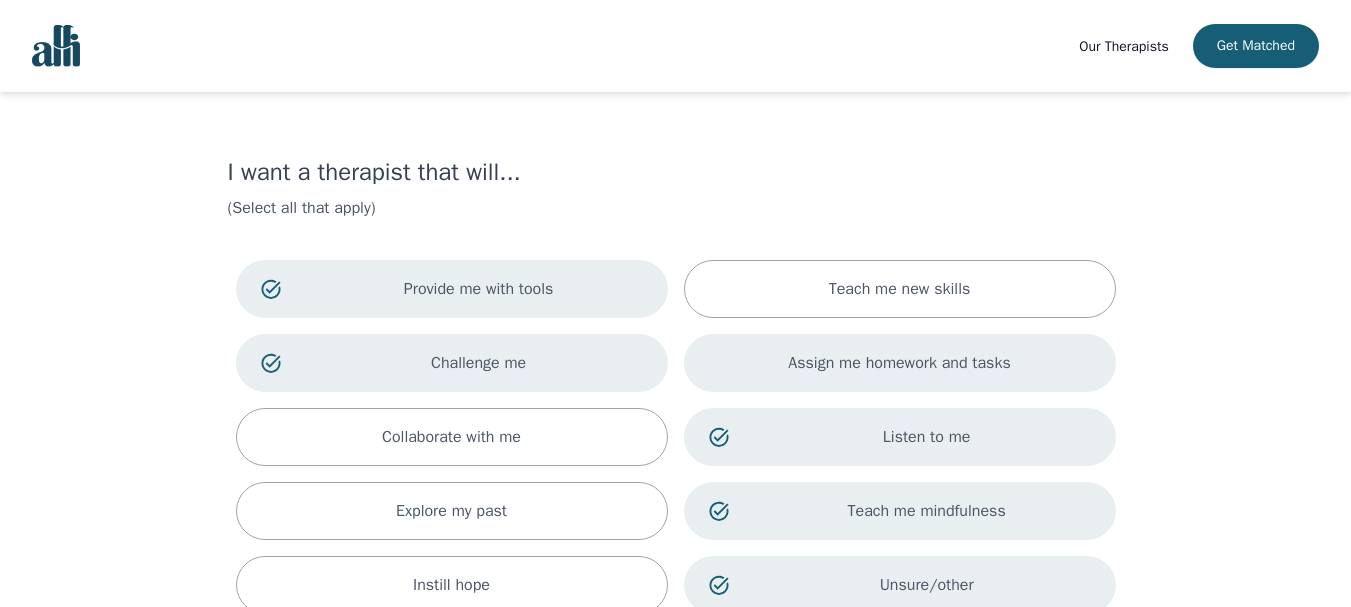 click on "Assign me homework and tasks" at bounding box center [899, 363] 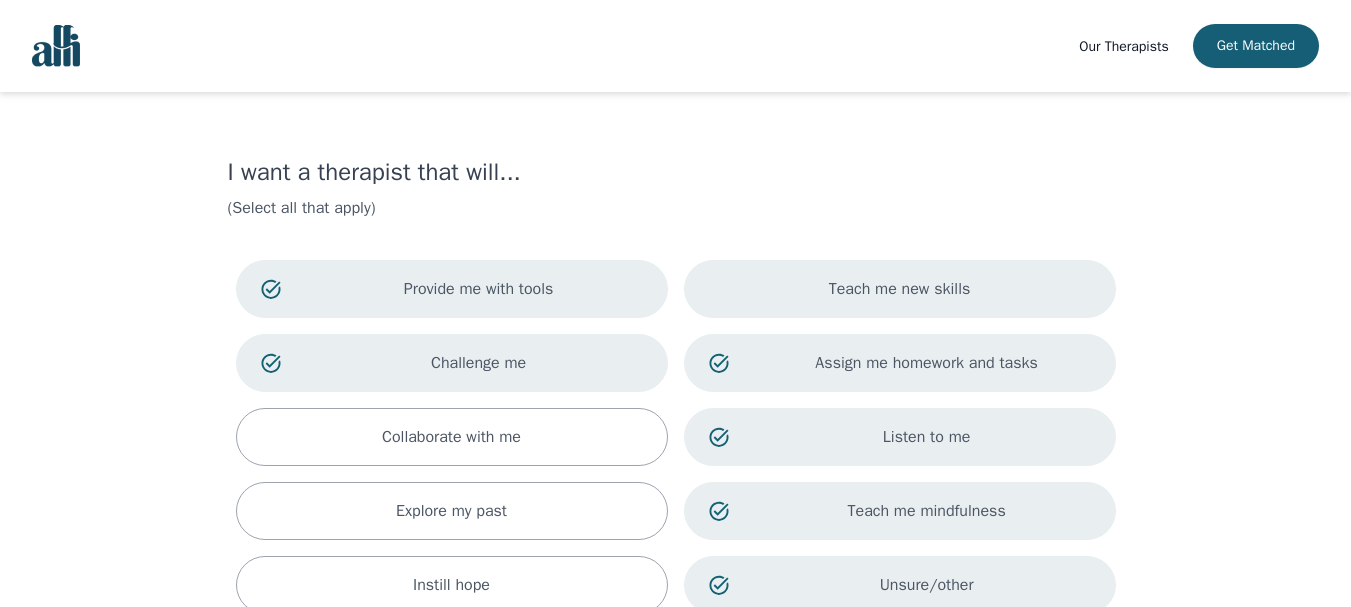 click on "Teach me new skills" at bounding box center (900, 289) 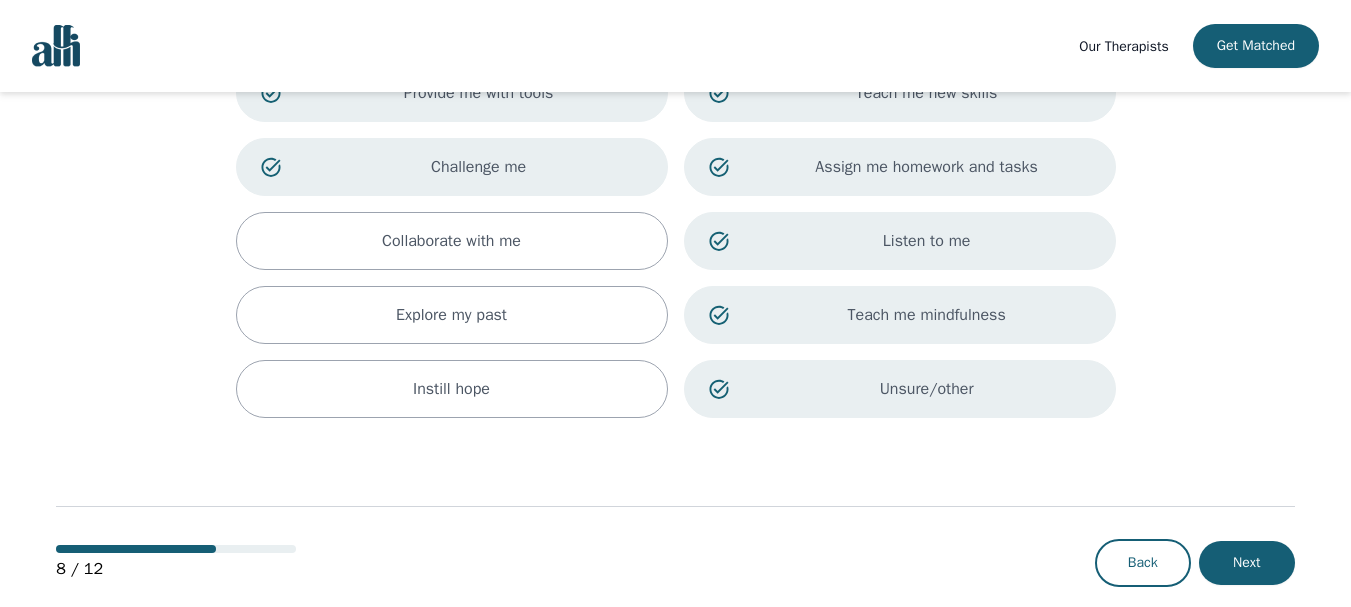 scroll, scrollTop: 224, scrollLeft: 0, axis: vertical 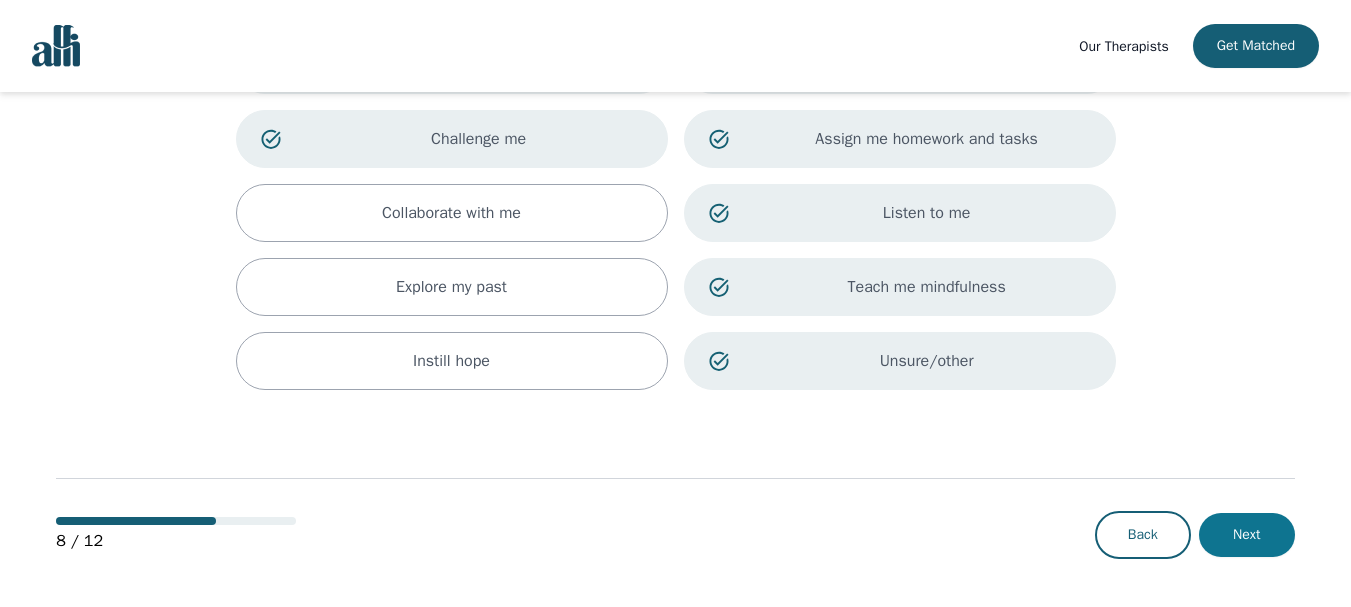 click on "Next" at bounding box center (1247, 535) 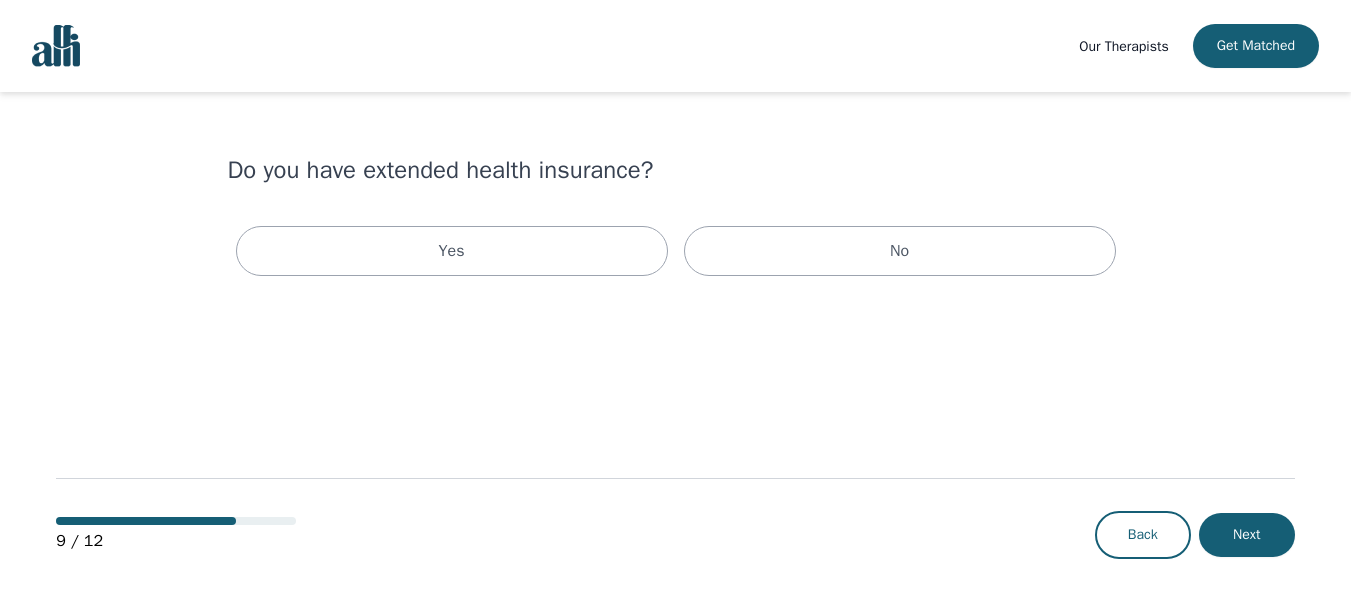 scroll, scrollTop: 0, scrollLeft: 0, axis: both 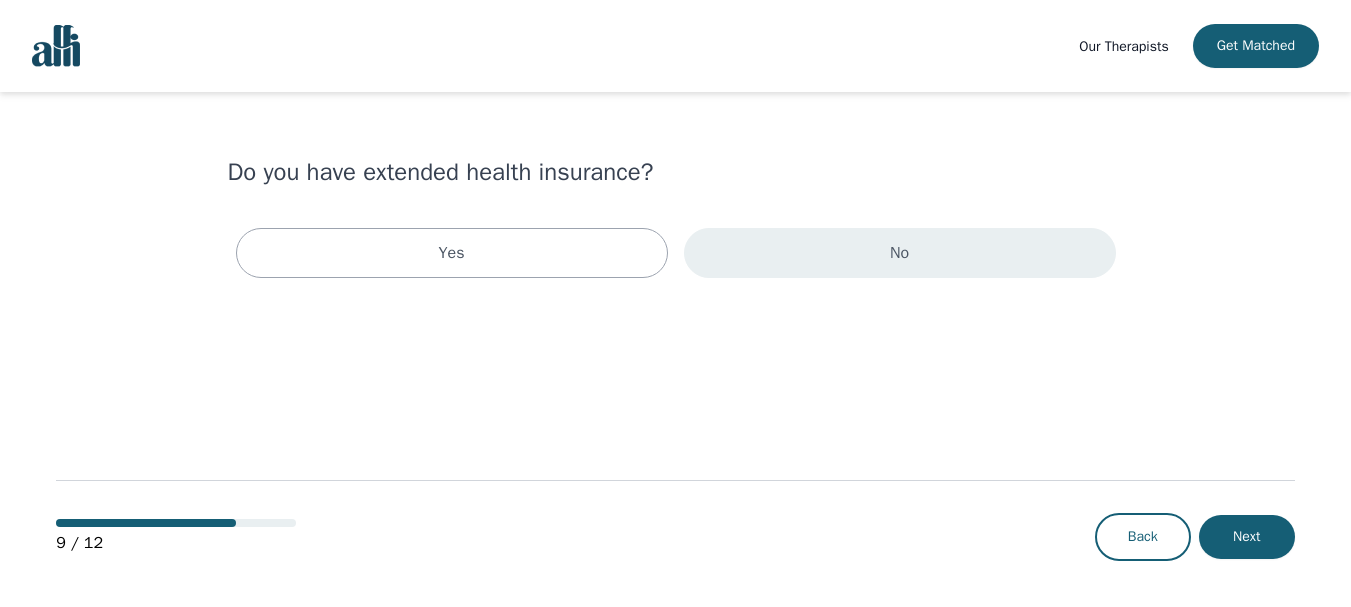 click on "No" at bounding box center (900, 253) 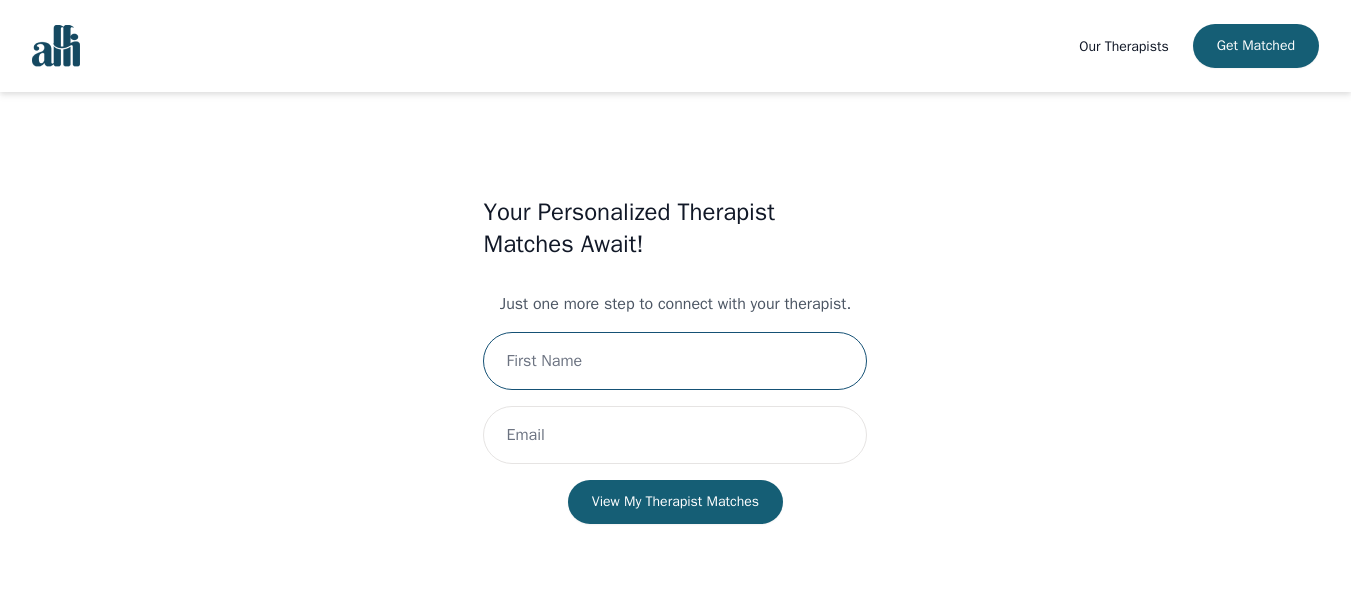 click at bounding box center (675, 361) 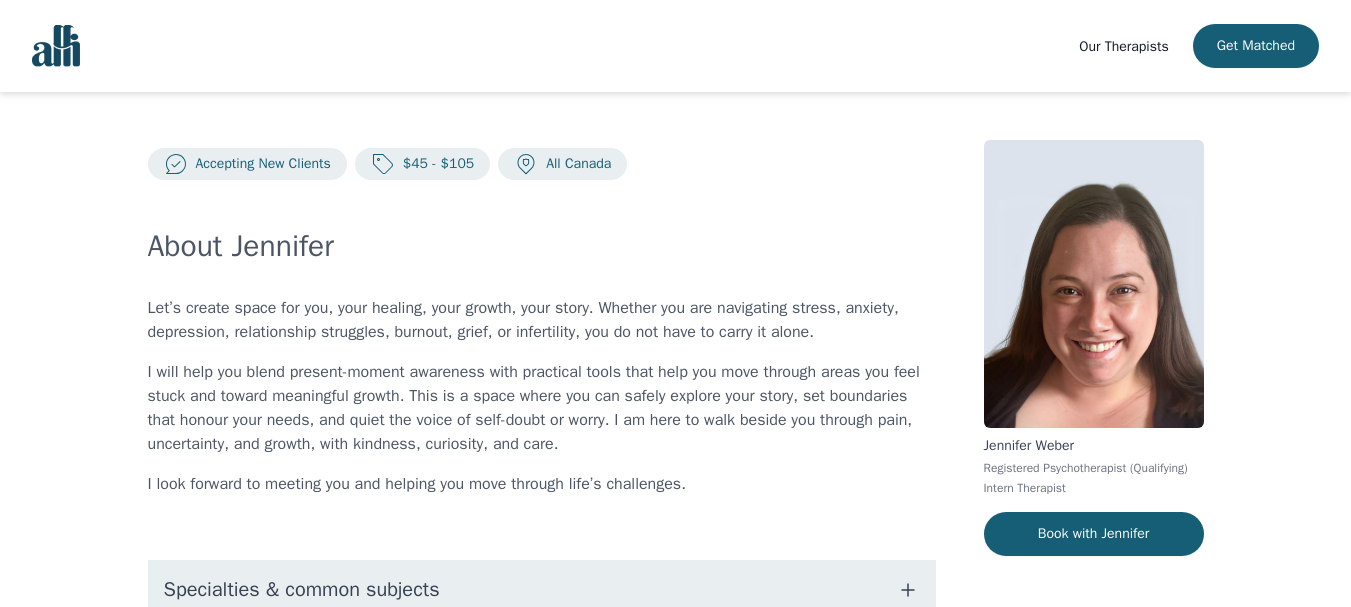 scroll, scrollTop: 0, scrollLeft: 0, axis: both 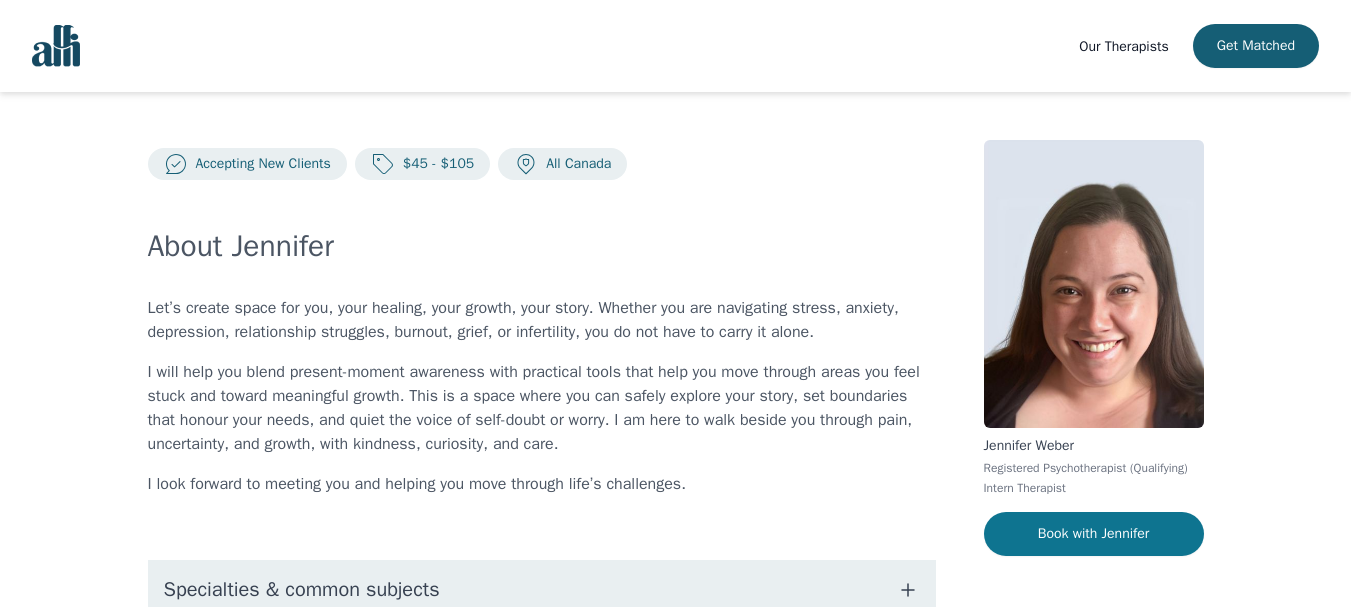 click on "Book with Jennifer" at bounding box center [1094, 534] 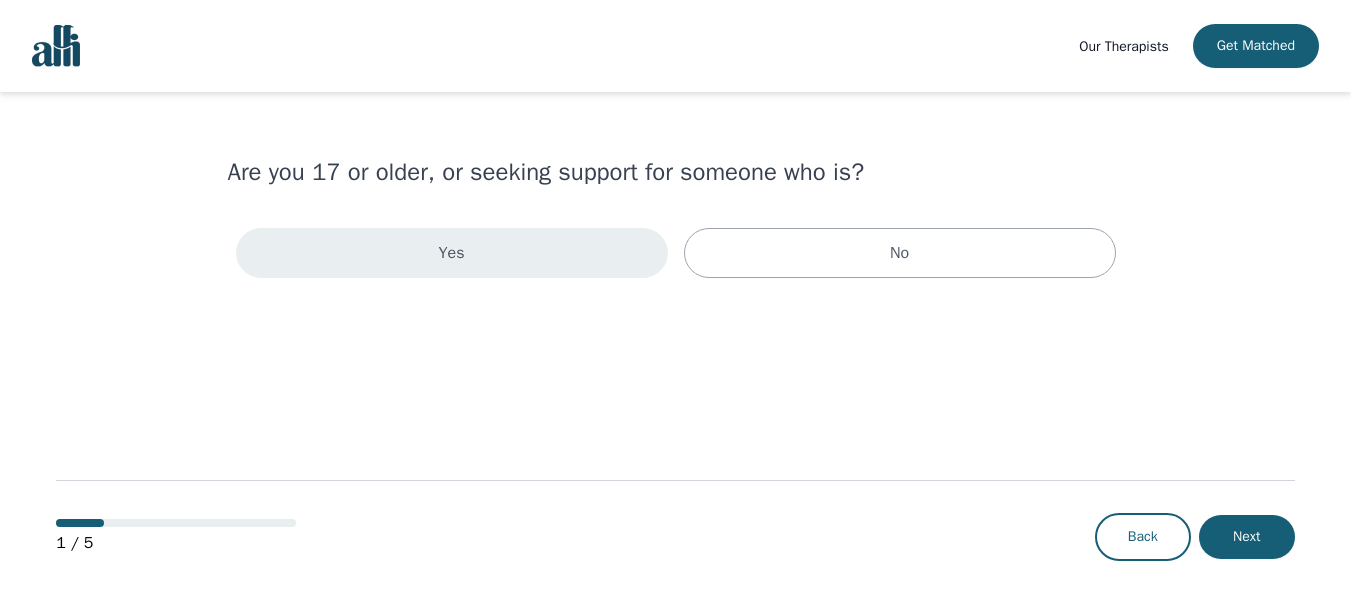 click on "Yes" at bounding box center [452, 253] 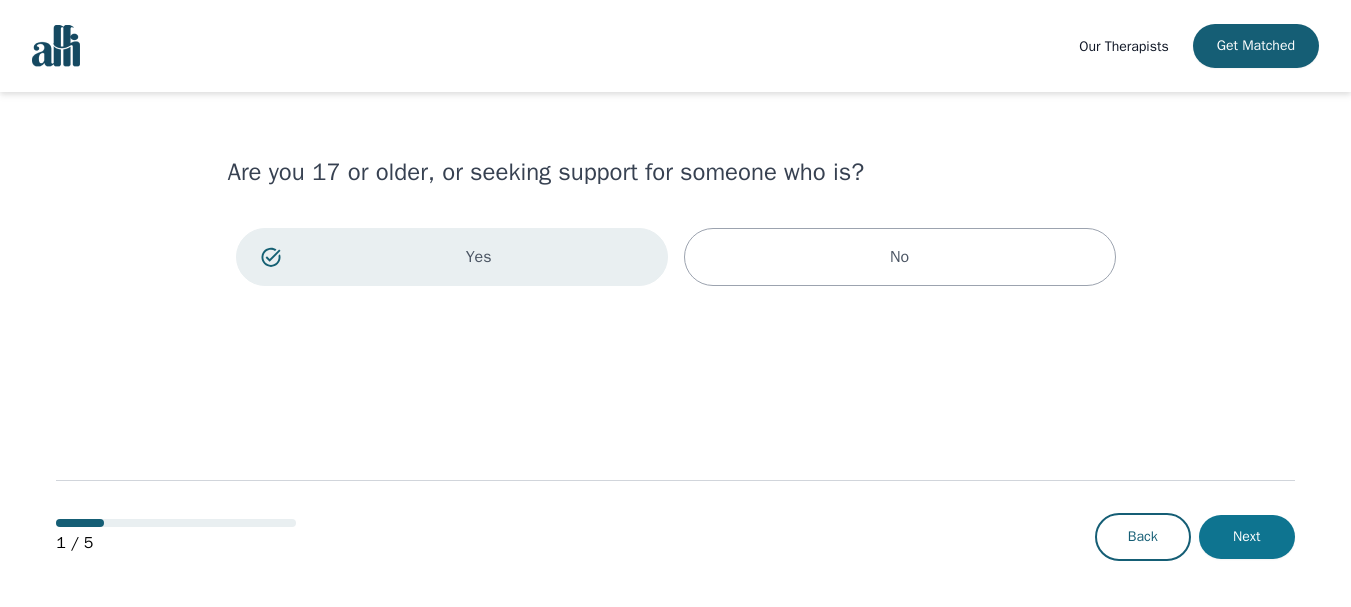 click on "Next" at bounding box center [1247, 537] 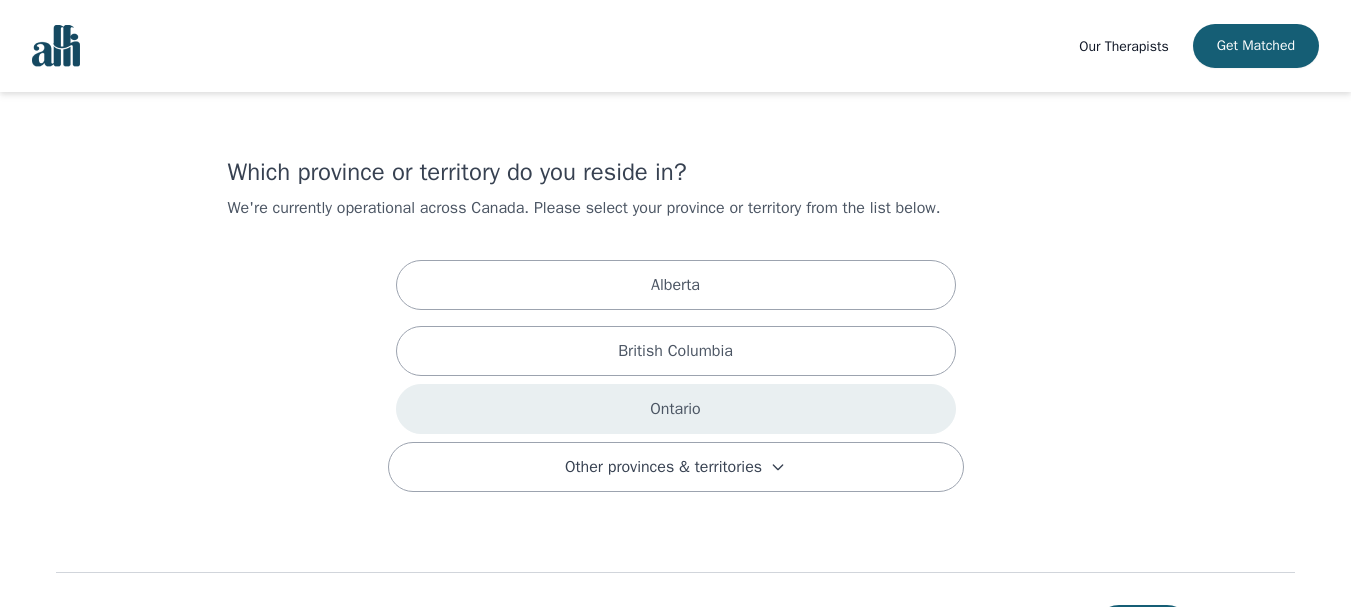 click on "Ontario" at bounding box center (676, 409) 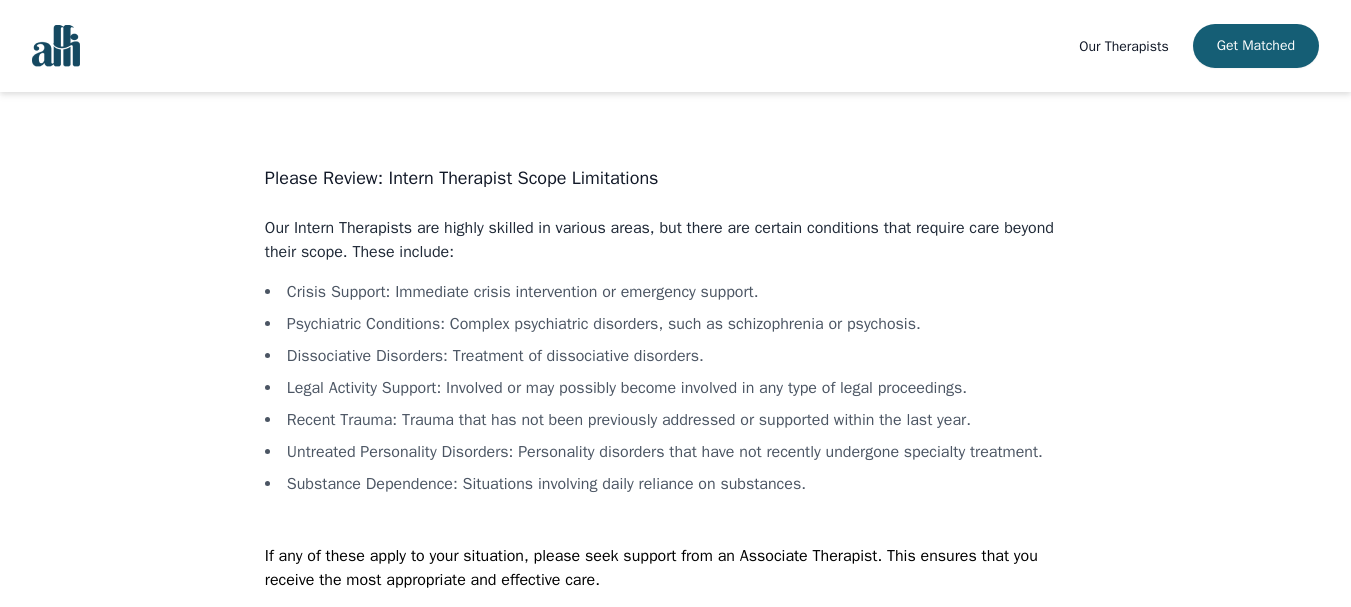 scroll, scrollTop: 81, scrollLeft: 0, axis: vertical 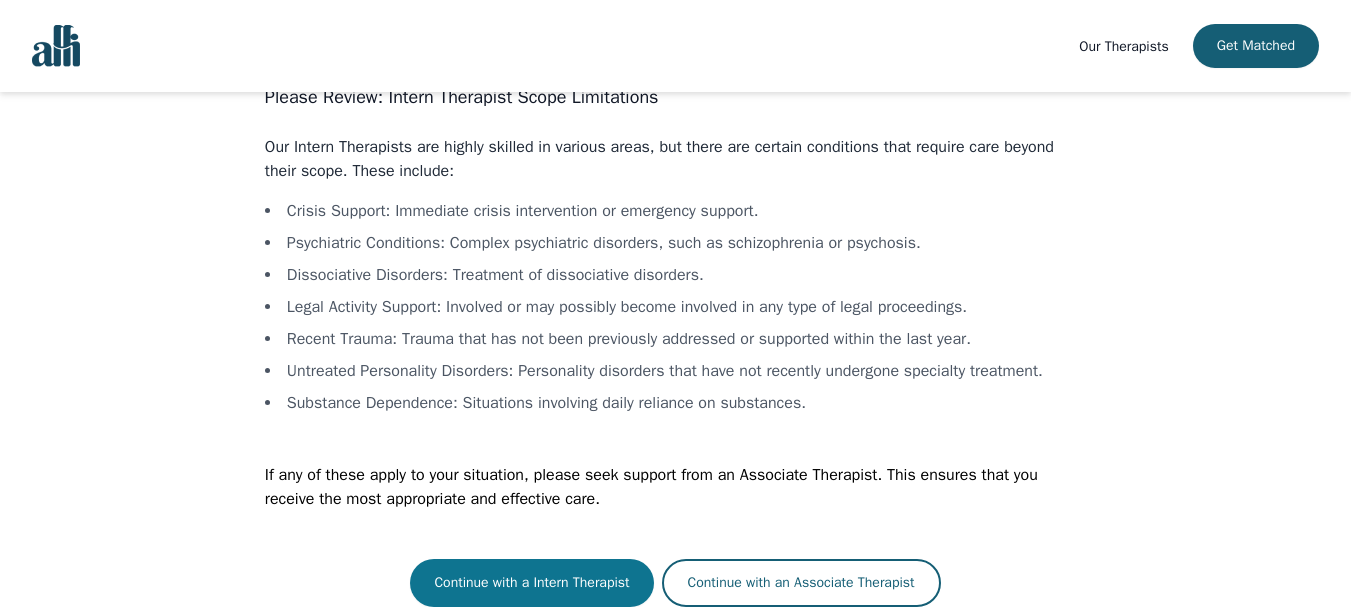 click on "Continue with a Intern Therapist" at bounding box center (531, 583) 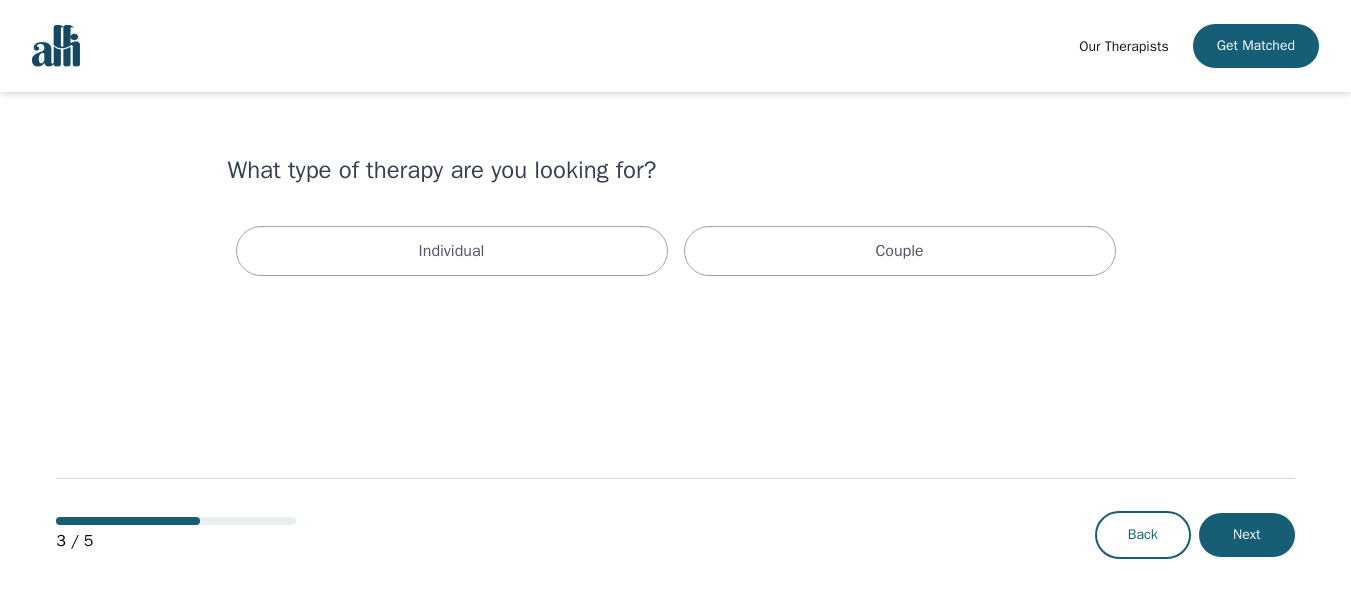 scroll, scrollTop: 0, scrollLeft: 0, axis: both 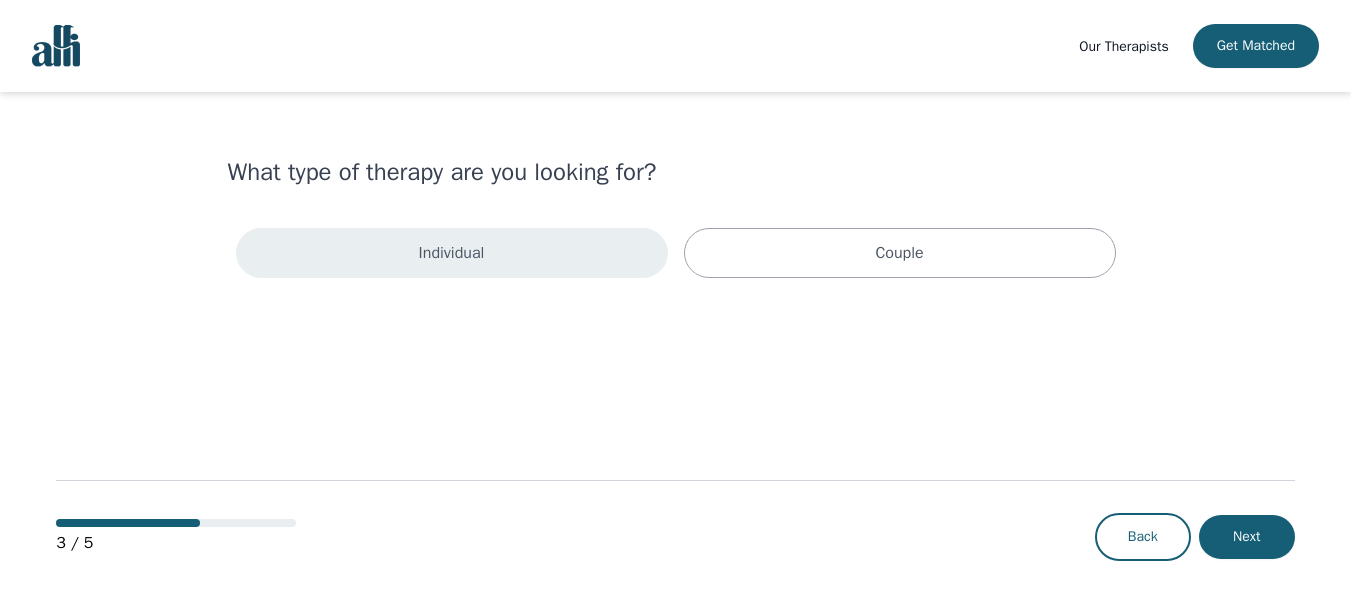click on "Individual" at bounding box center (452, 253) 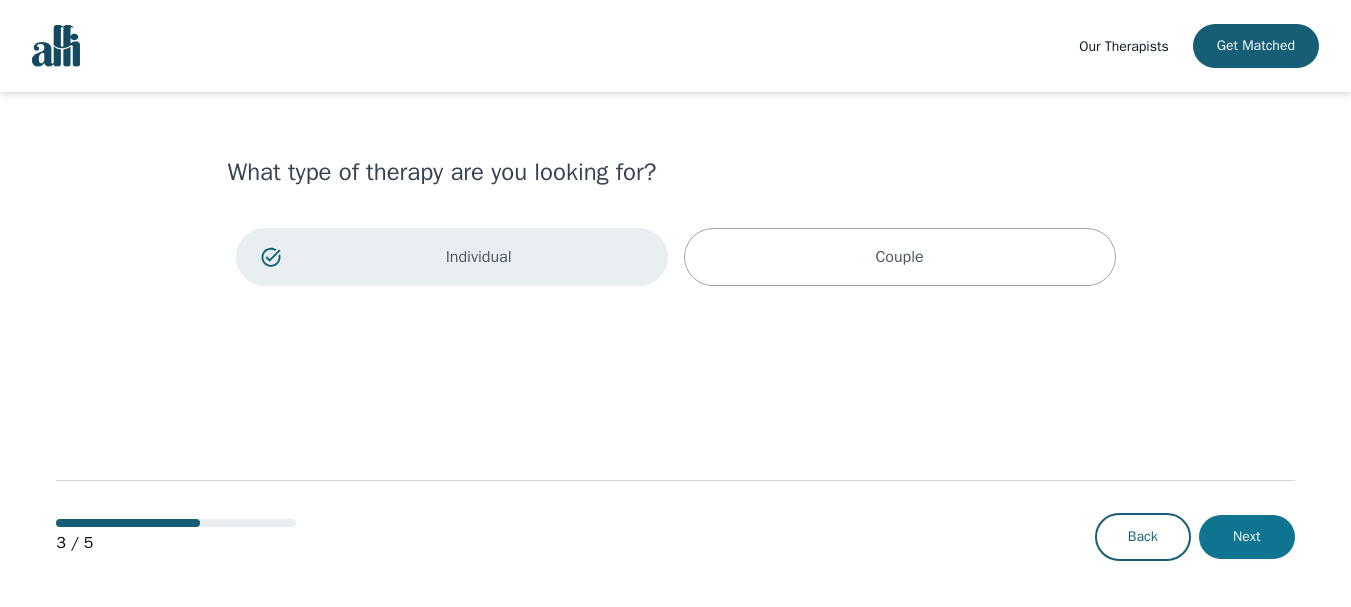 click on "Next" at bounding box center [1247, 537] 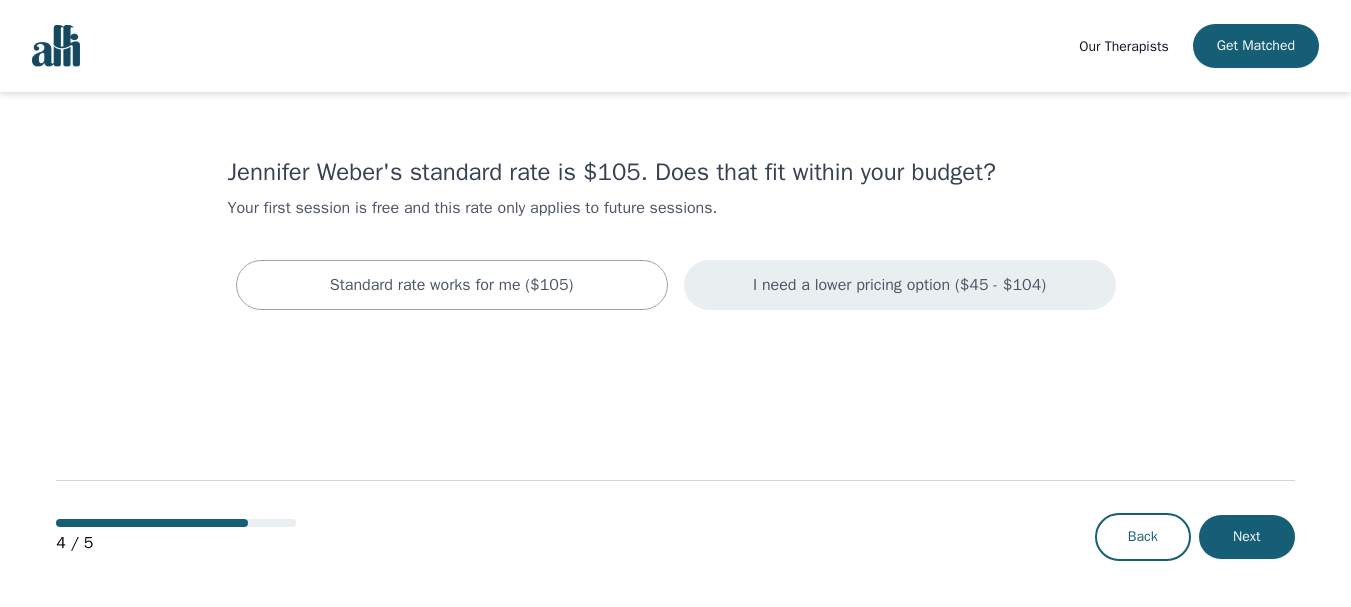 click on "I need a lower pricing option ($45 - $104)" at bounding box center [899, 285] 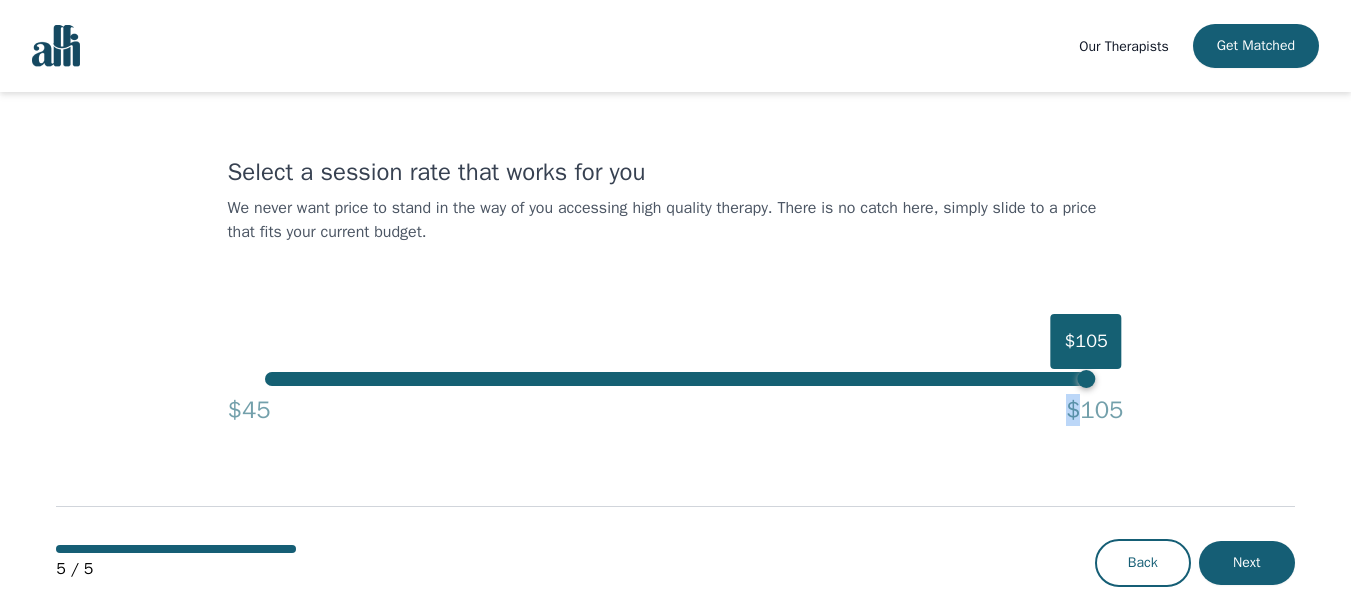 drag, startPoint x: 1079, startPoint y: 389, endPoint x: 844, endPoint y: 399, distance: 235.21268 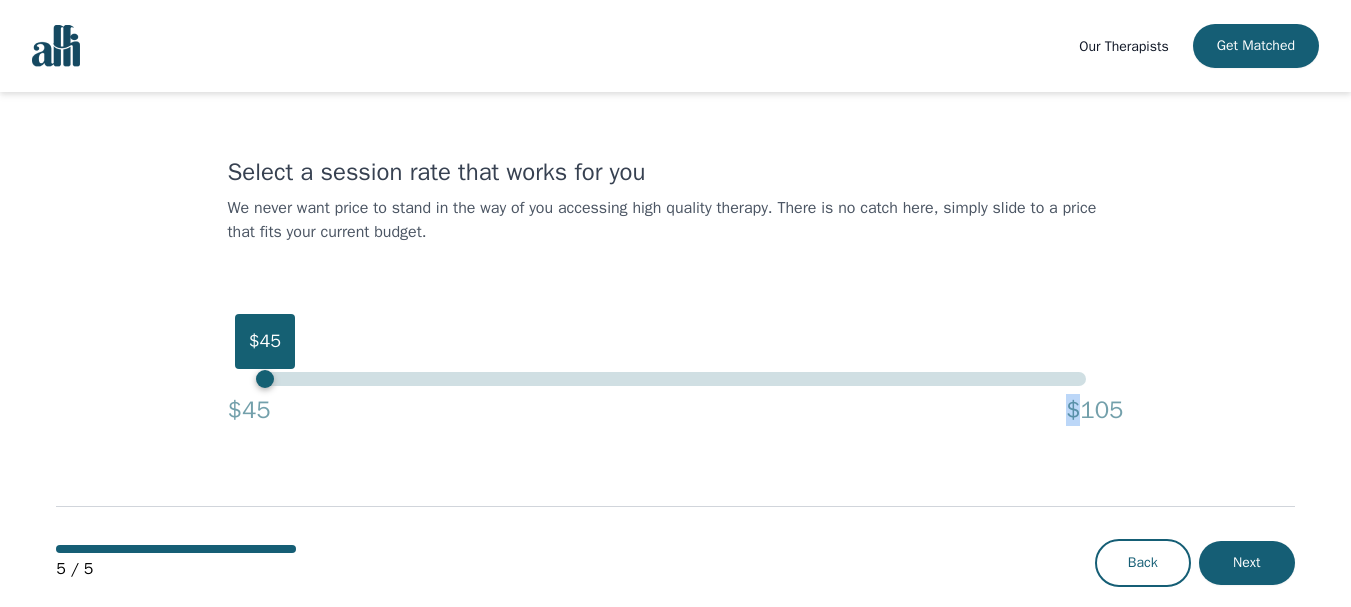 drag, startPoint x: 1082, startPoint y: 379, endPoint x: 172, endPoint y: 378, distance: 910.00055 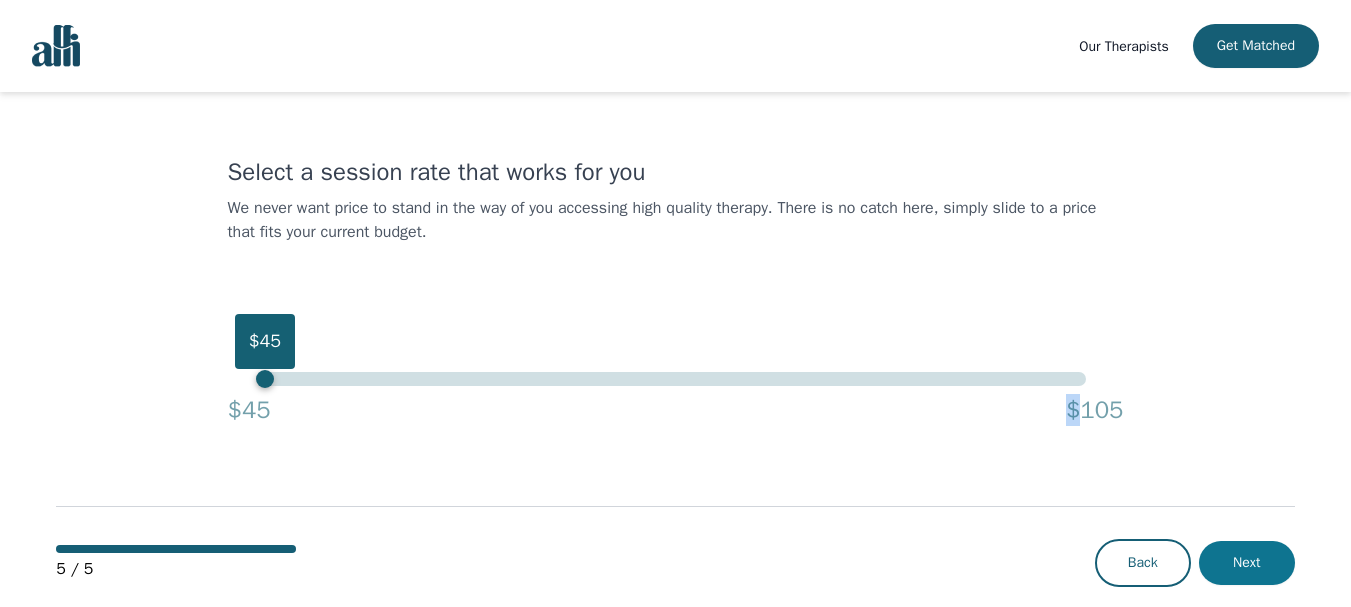 click on "Next" at bounding box center (1247, 563) 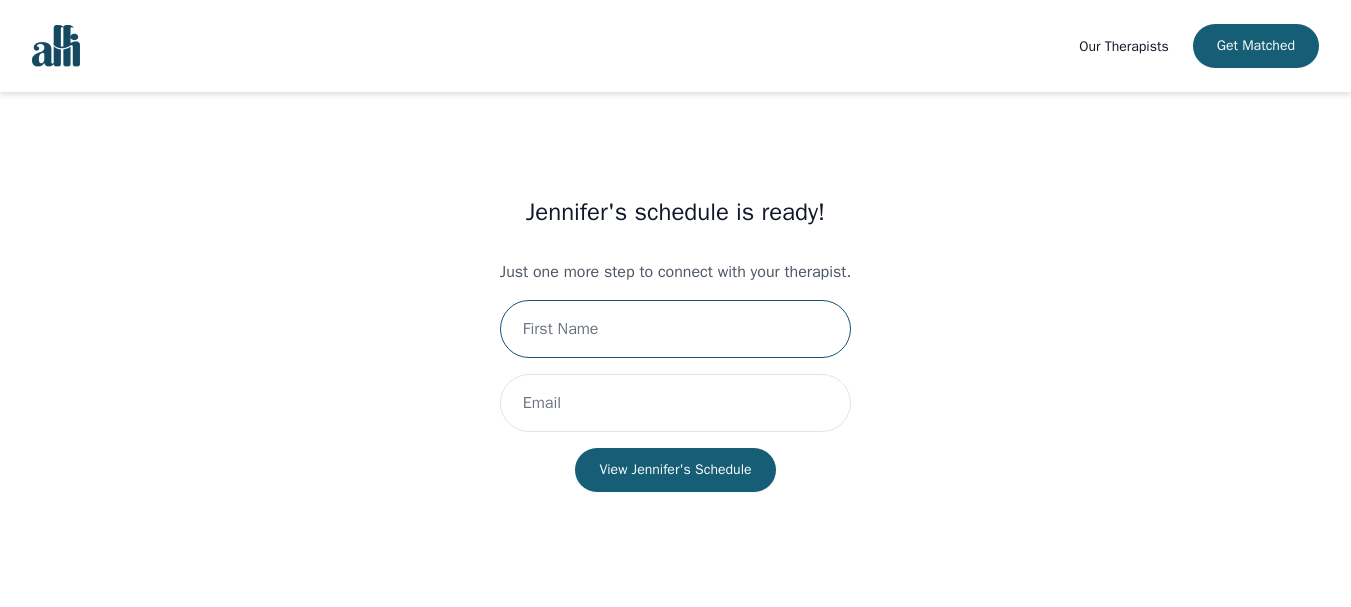 click at bounding box center [675, 329] 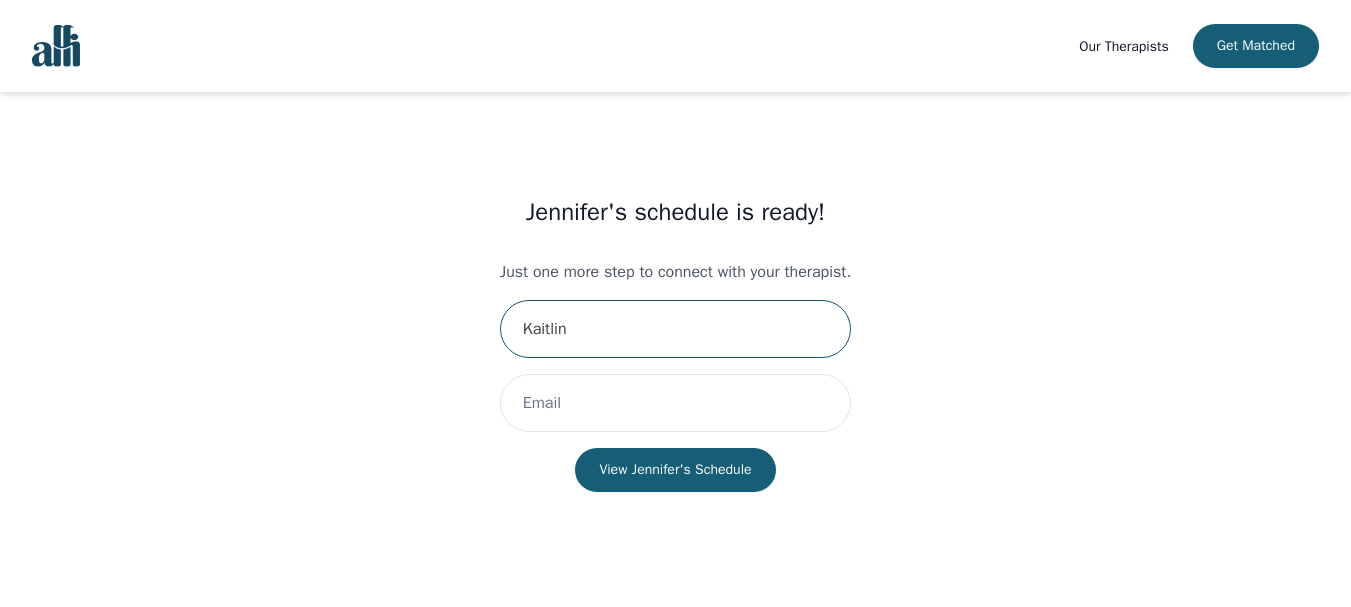 type on "Kaitlin" 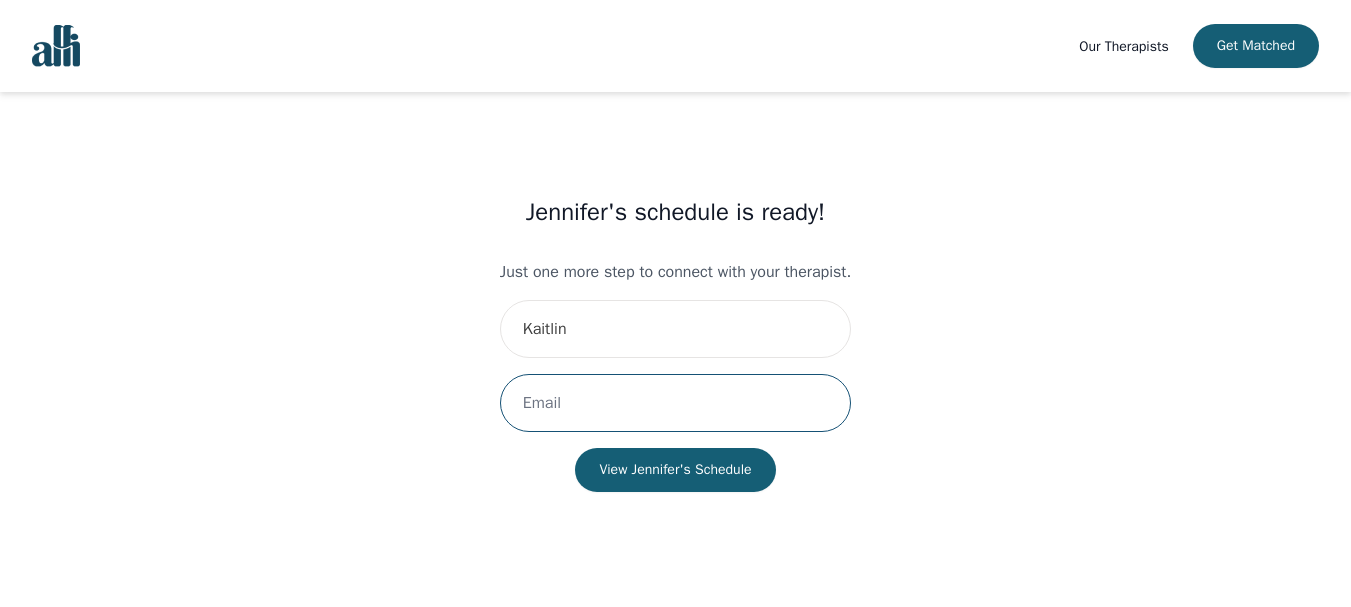 click at bounding box center [675, 403] 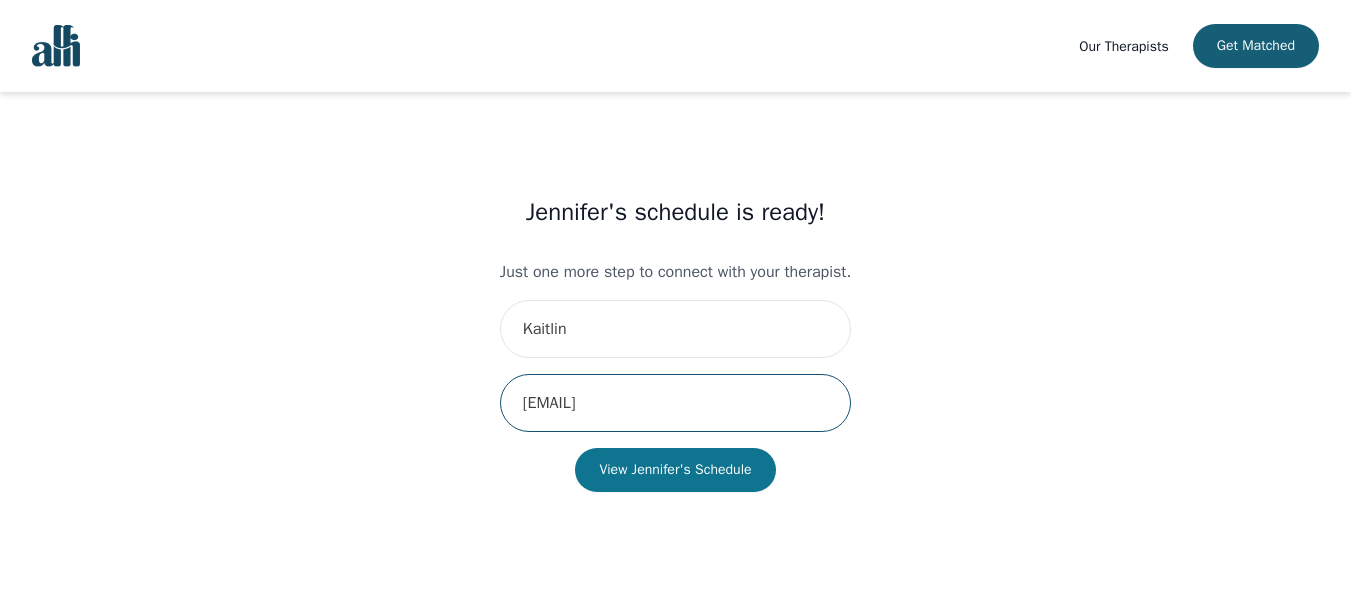 type on "[EMAIL]" 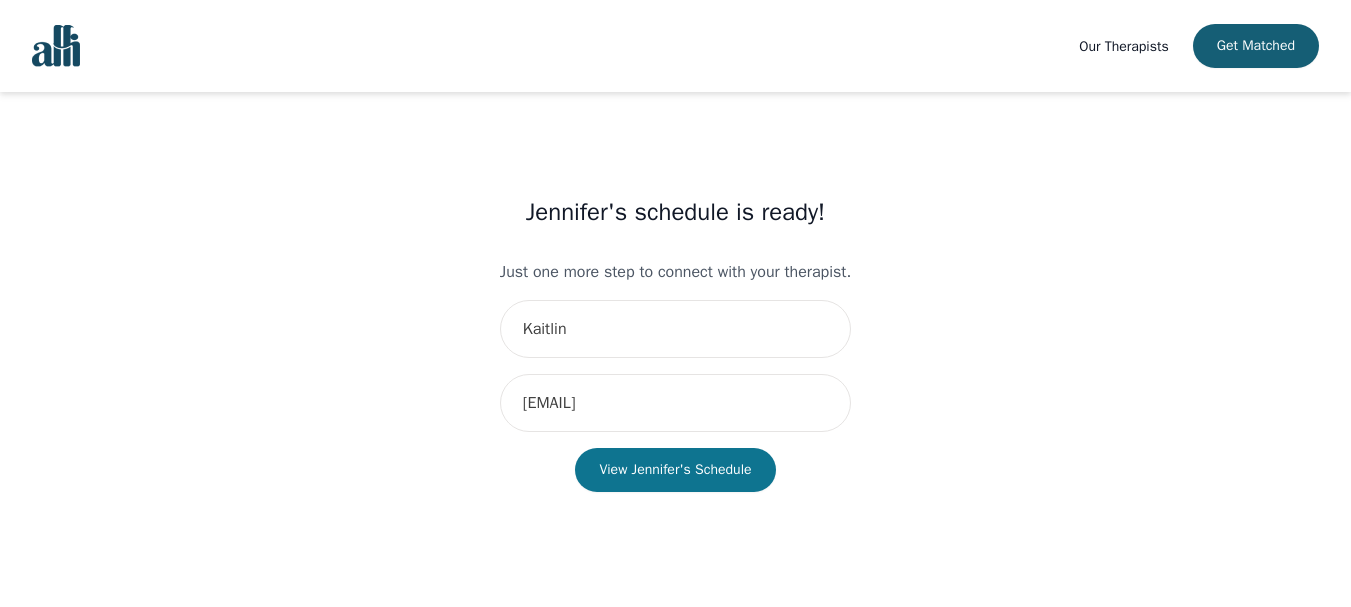 click on "View Jennifer's Schedule" at bounding box center [675, 470] 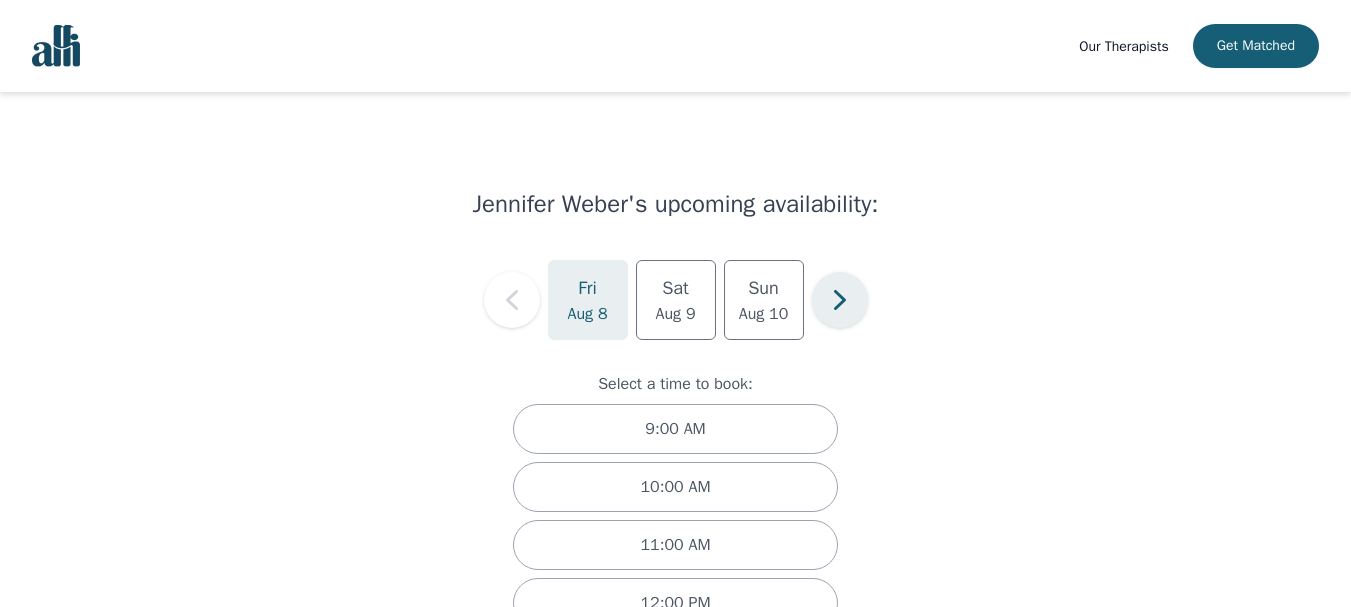 click 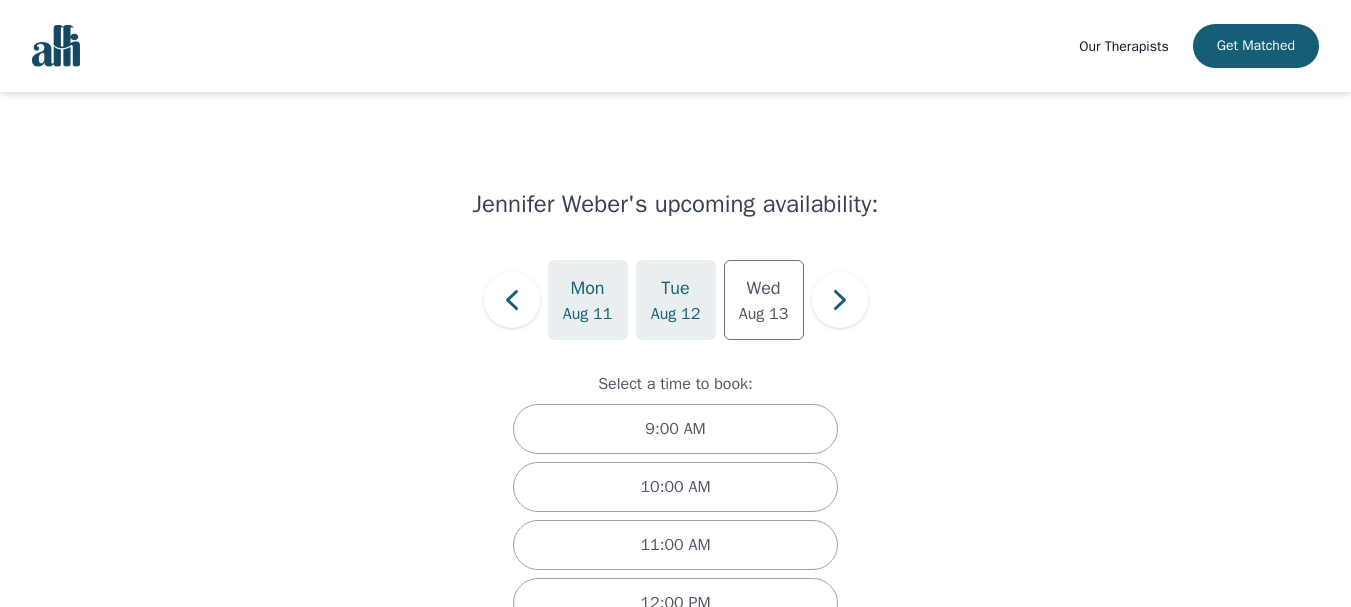 click on "Aug 12" at bounding box center [676, 314] 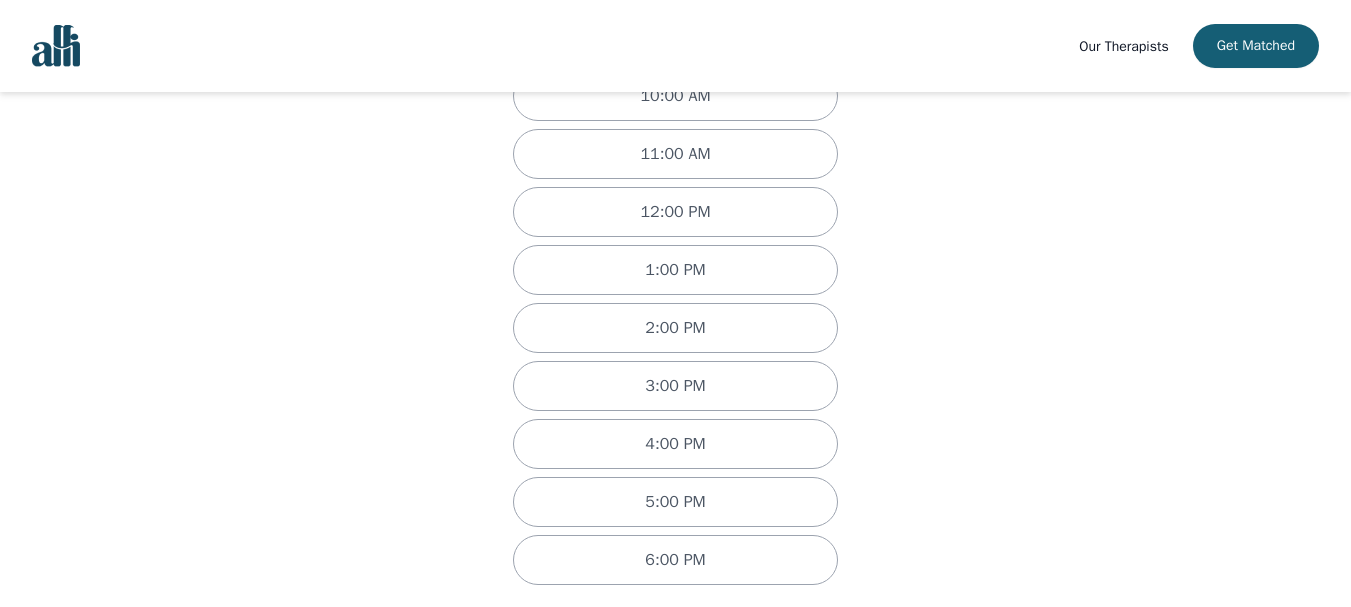 scroll, scrollTop: 409, scrollLeft: 0, axis: vertical 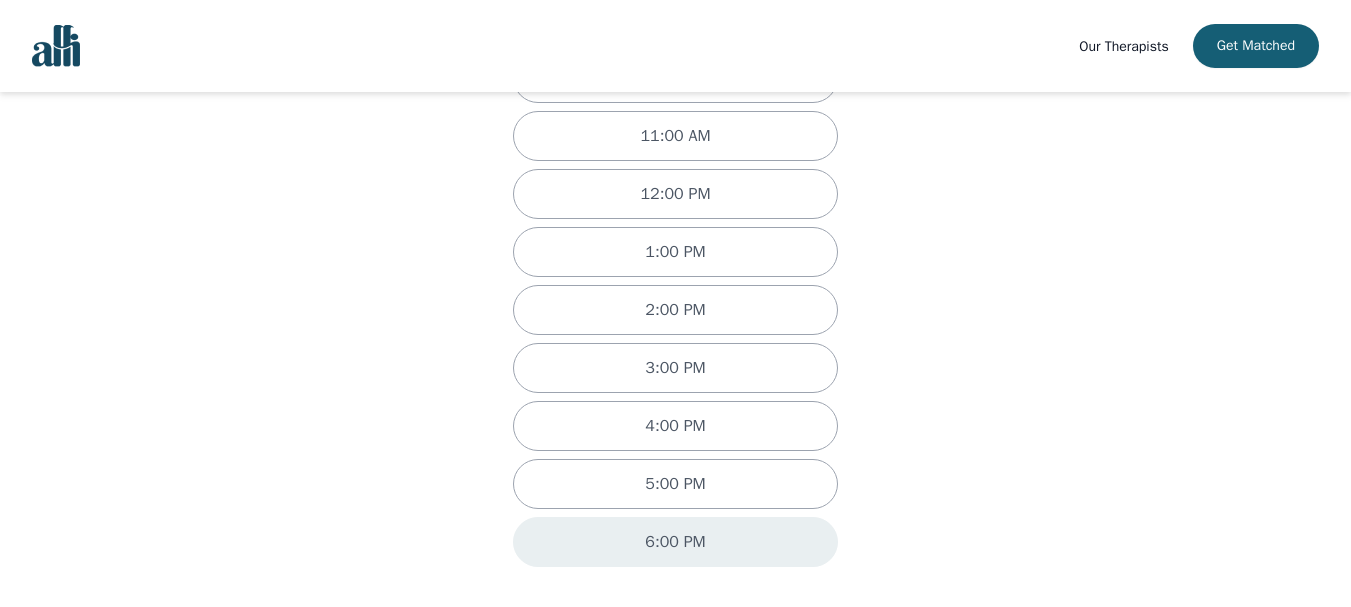 click on "6:00 PM" at bounding box center [675, 542] 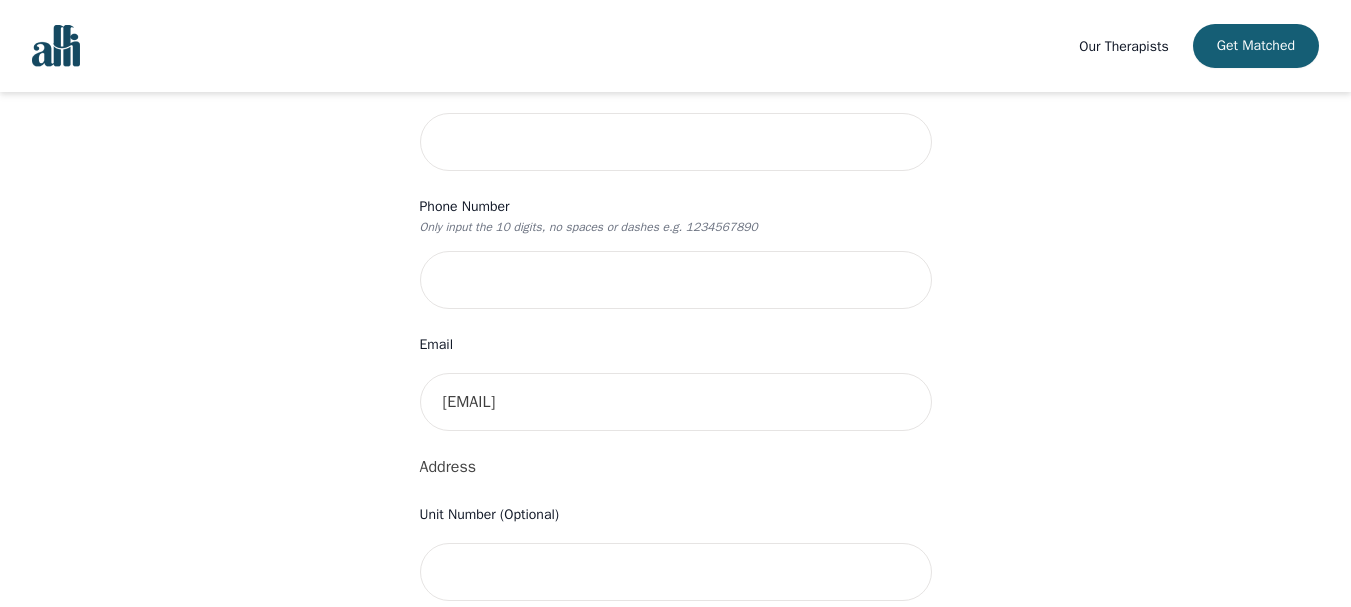 scroll, scrollTop: 0, scrollLeft: 0, axis: both 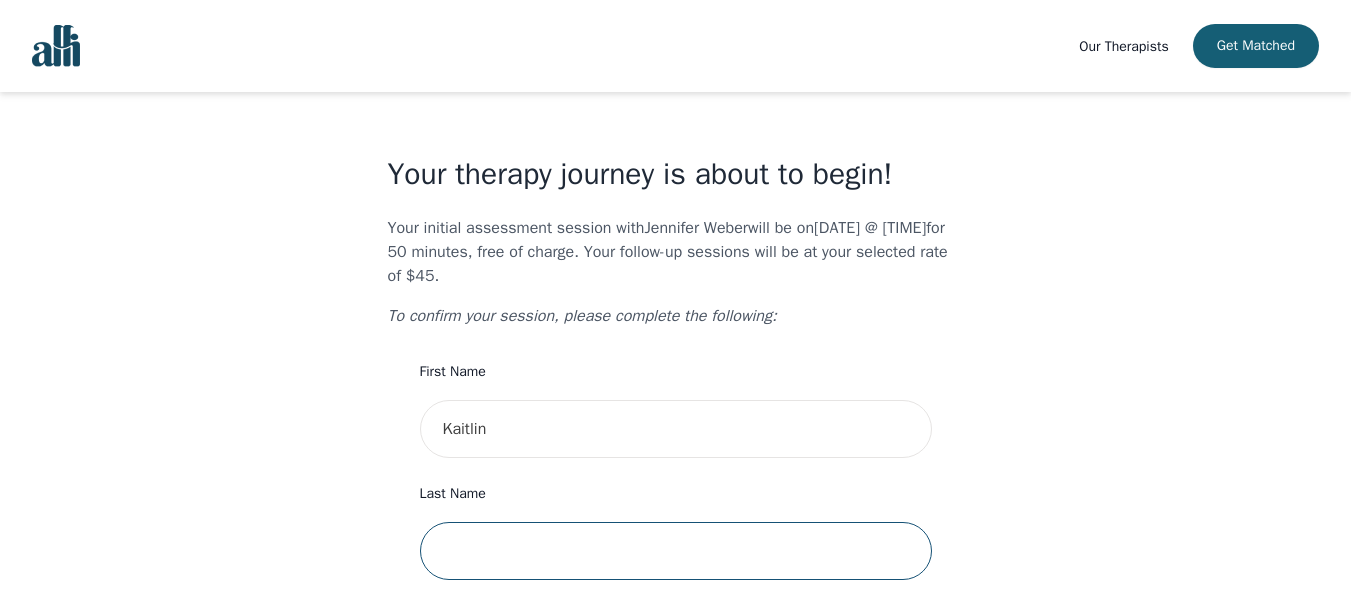 click at bounding box center [676, 551] 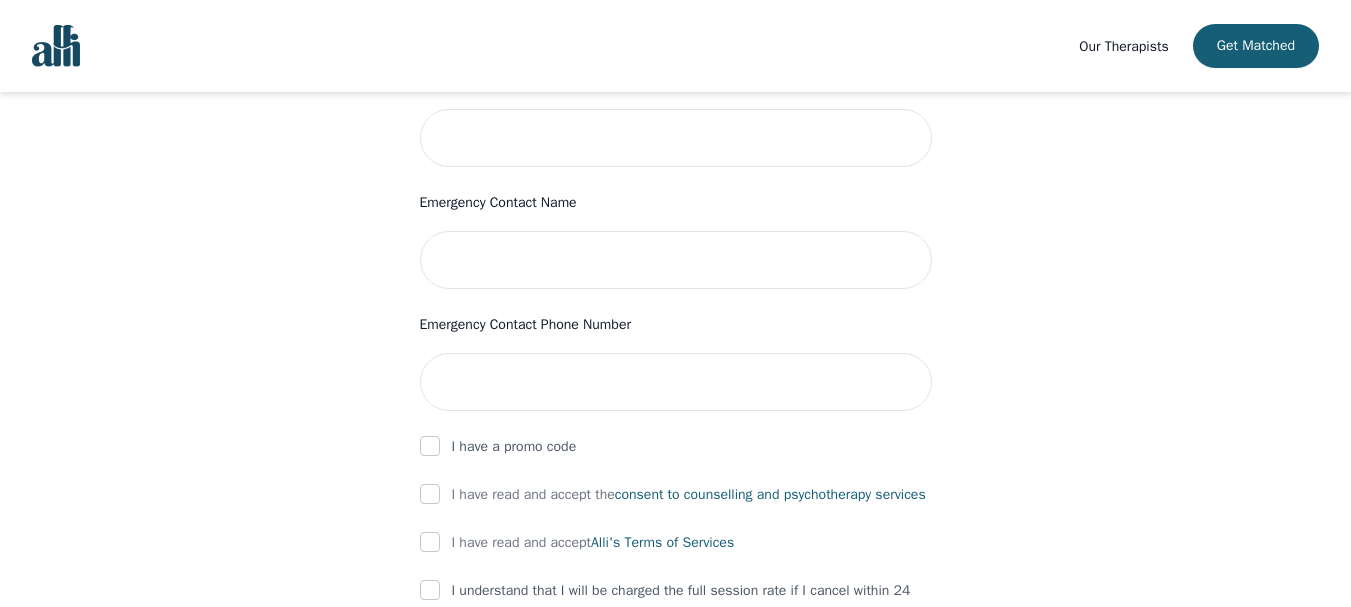 scroll, scrollTop: 911, scrollLeft: 0, axis: vertical 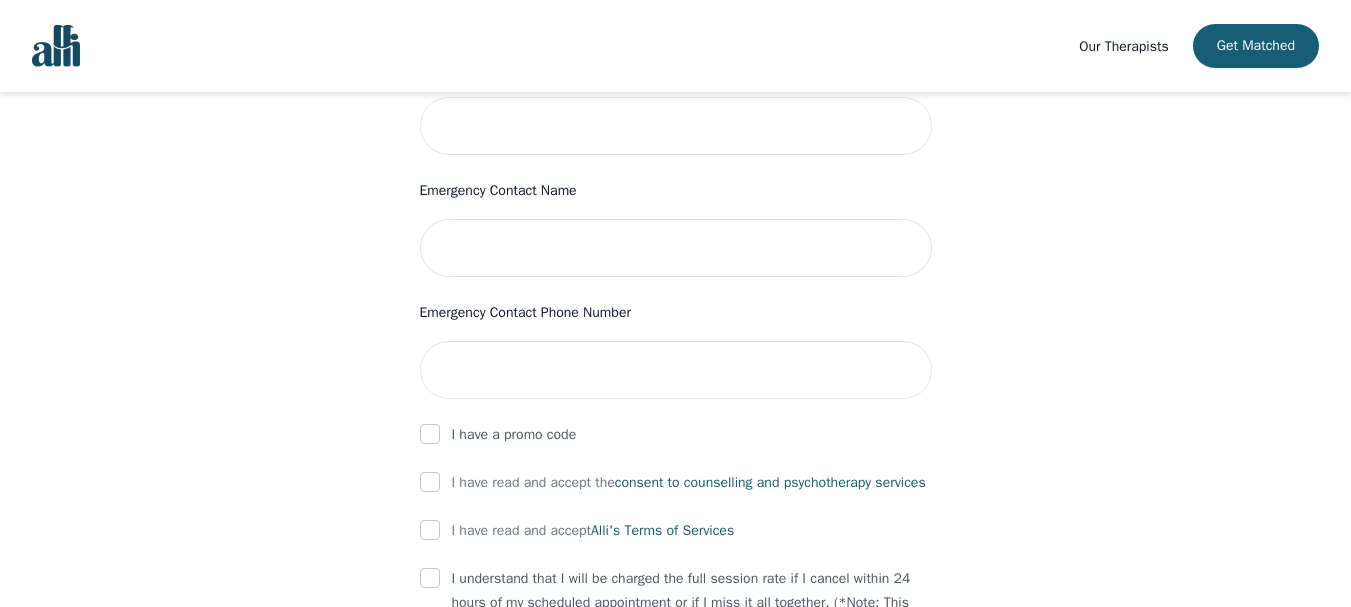 type on "Wright" 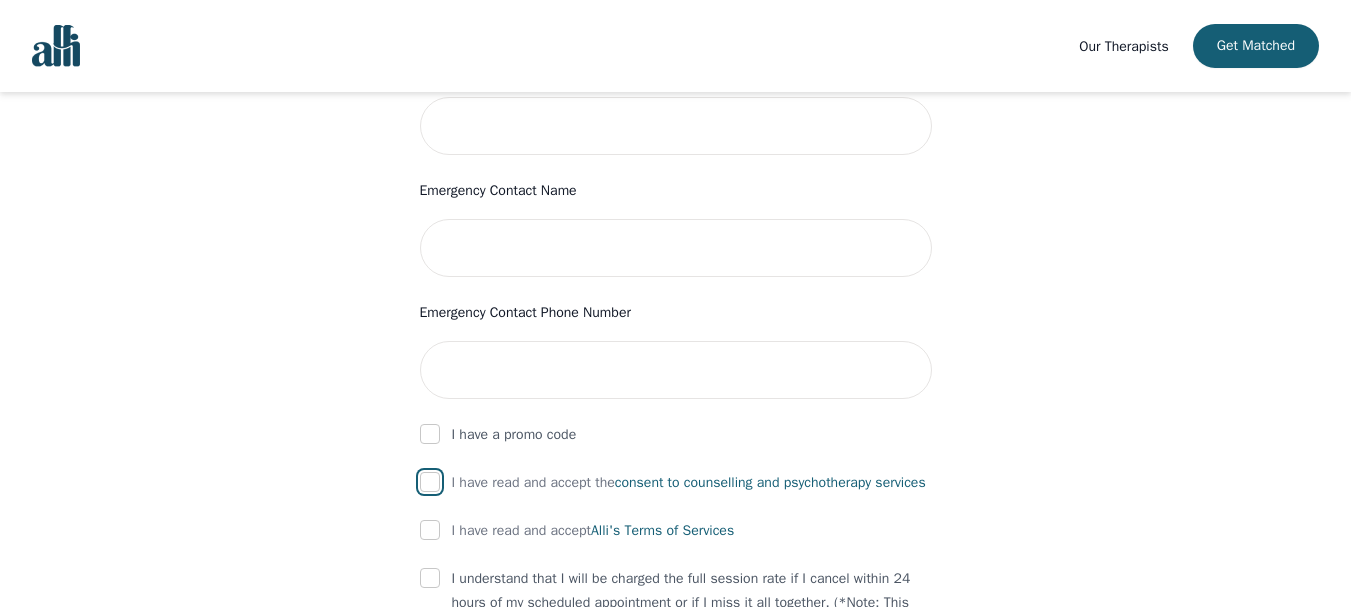 click at bounding box center [430, 482] 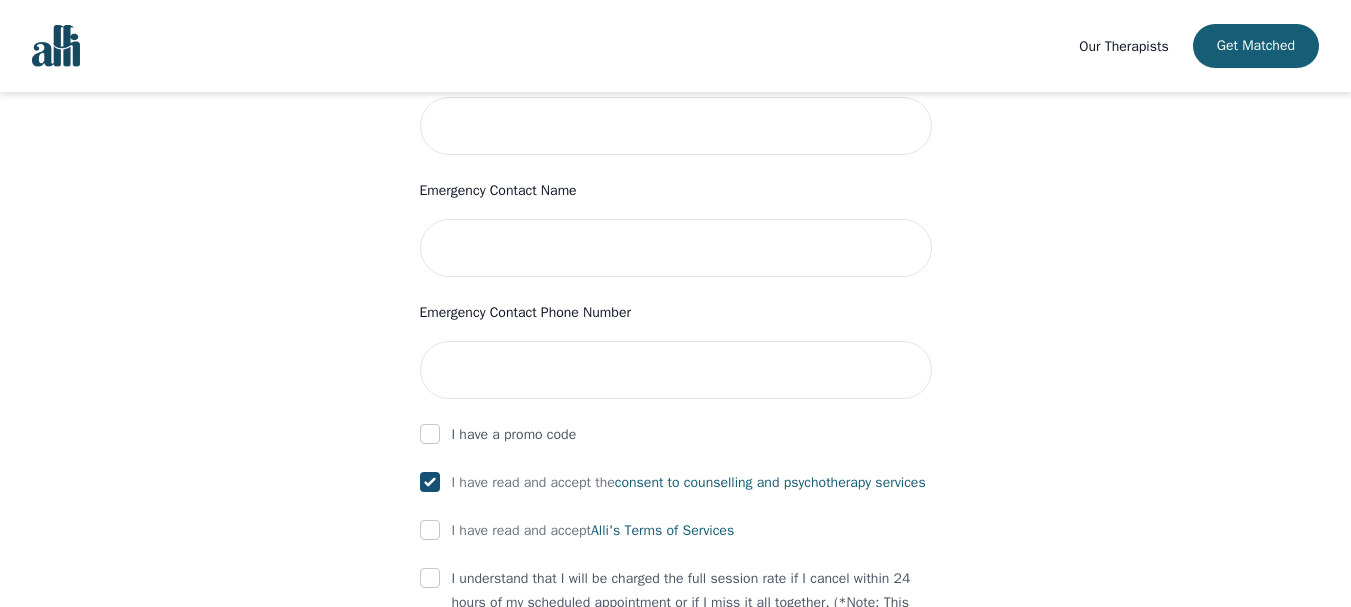 checkbox on "true" 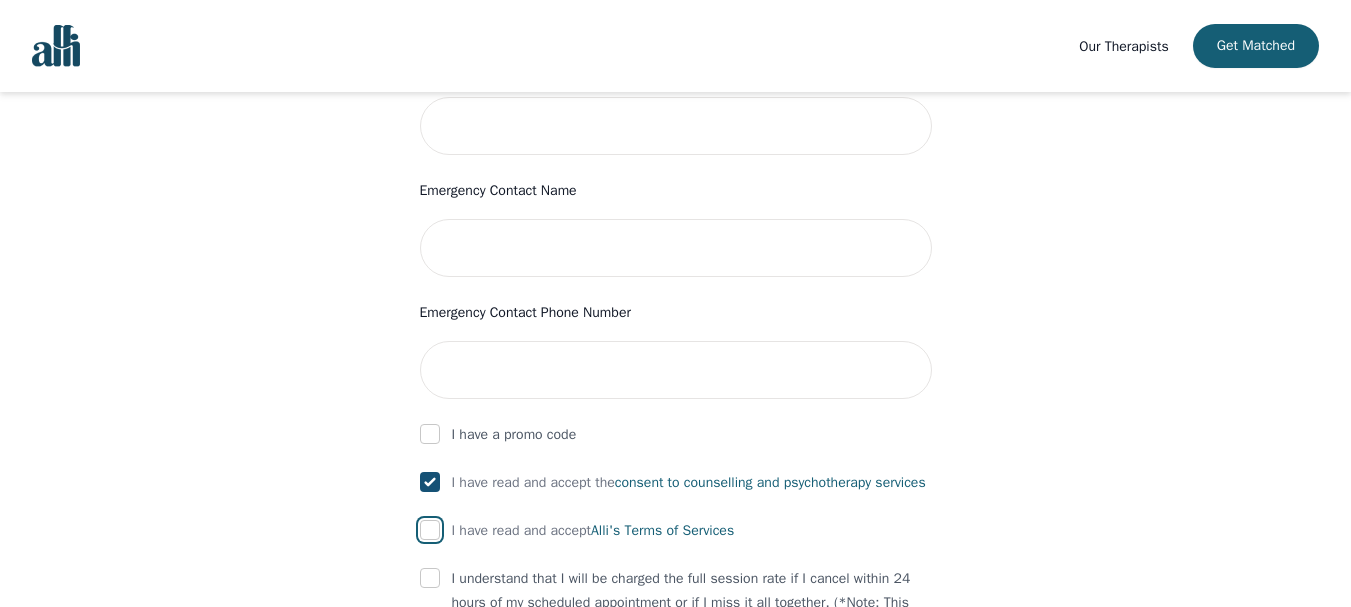 click at bounding box center [430, 530] 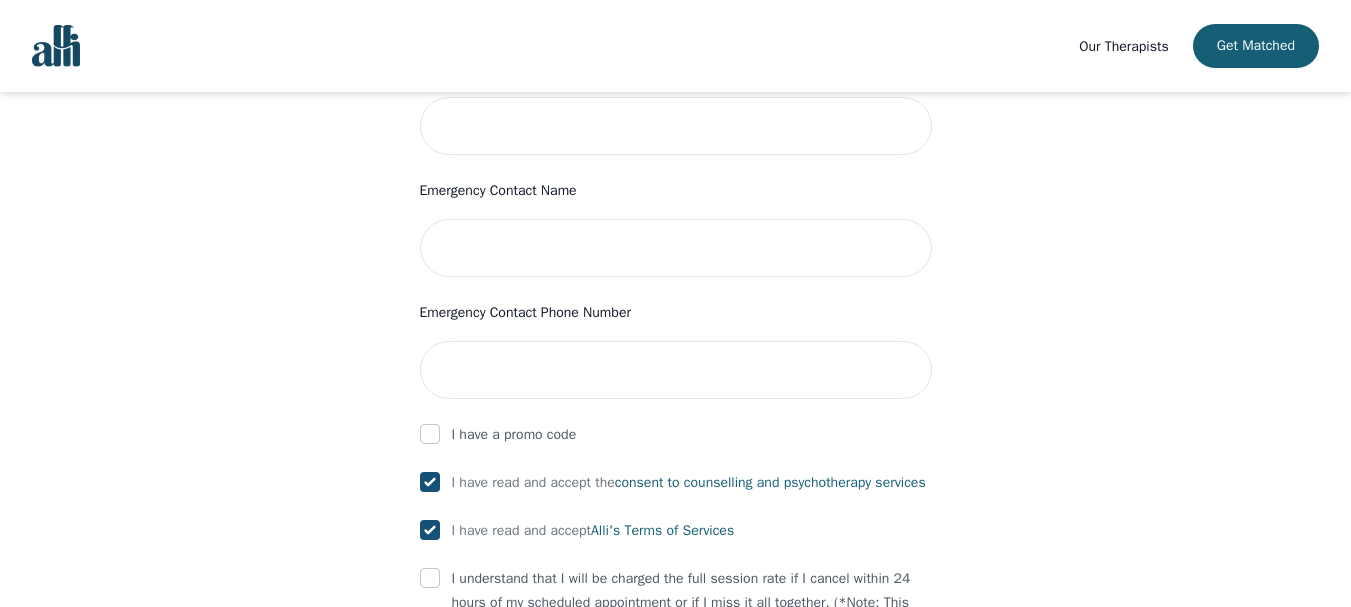 checkbox on "true" 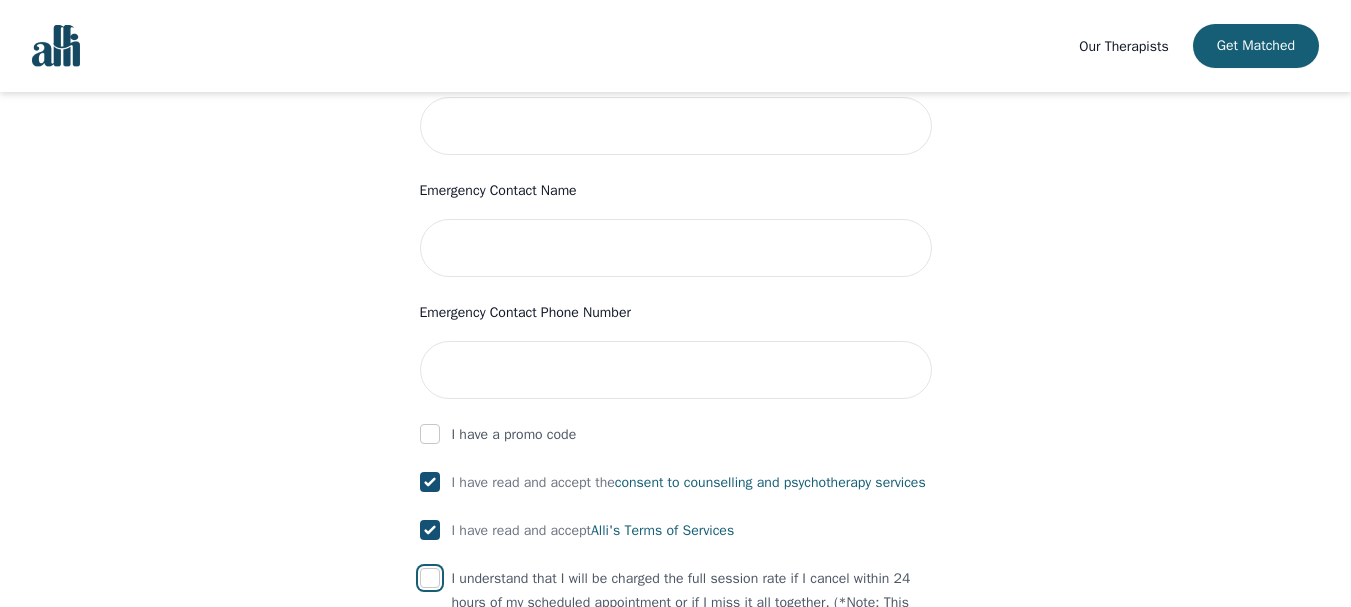 click at bounding box center [430, 578] 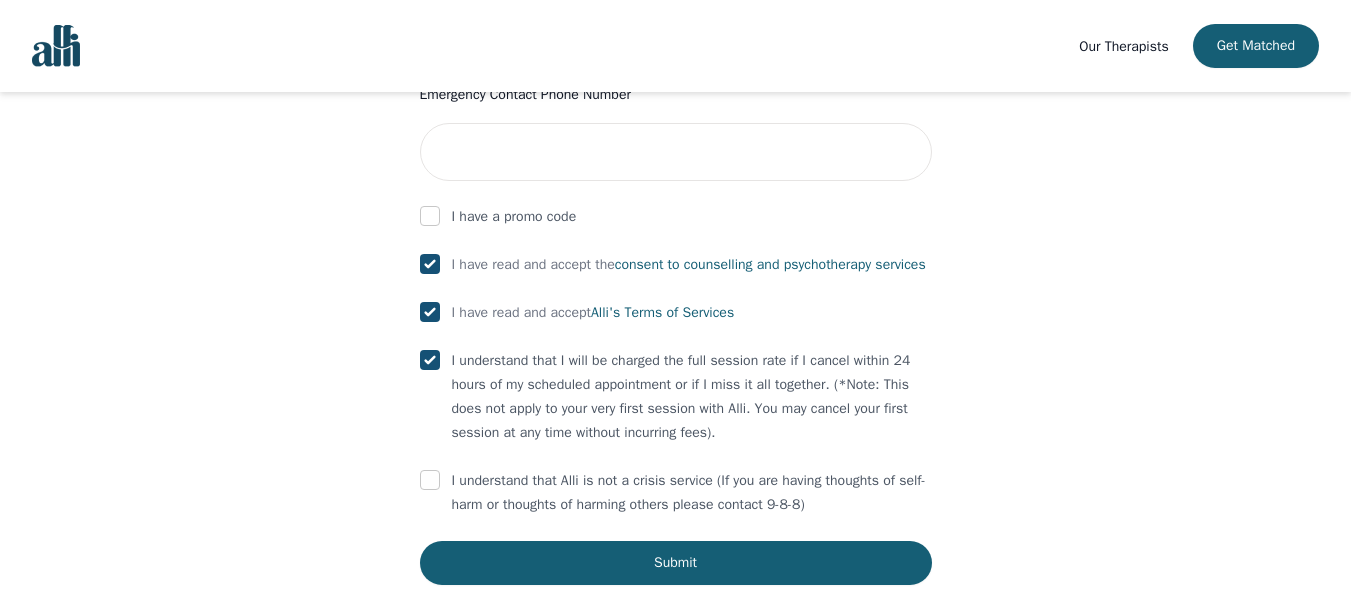 scroll, scrollTop: 1132, scrollLeft: 0, axis: vertical 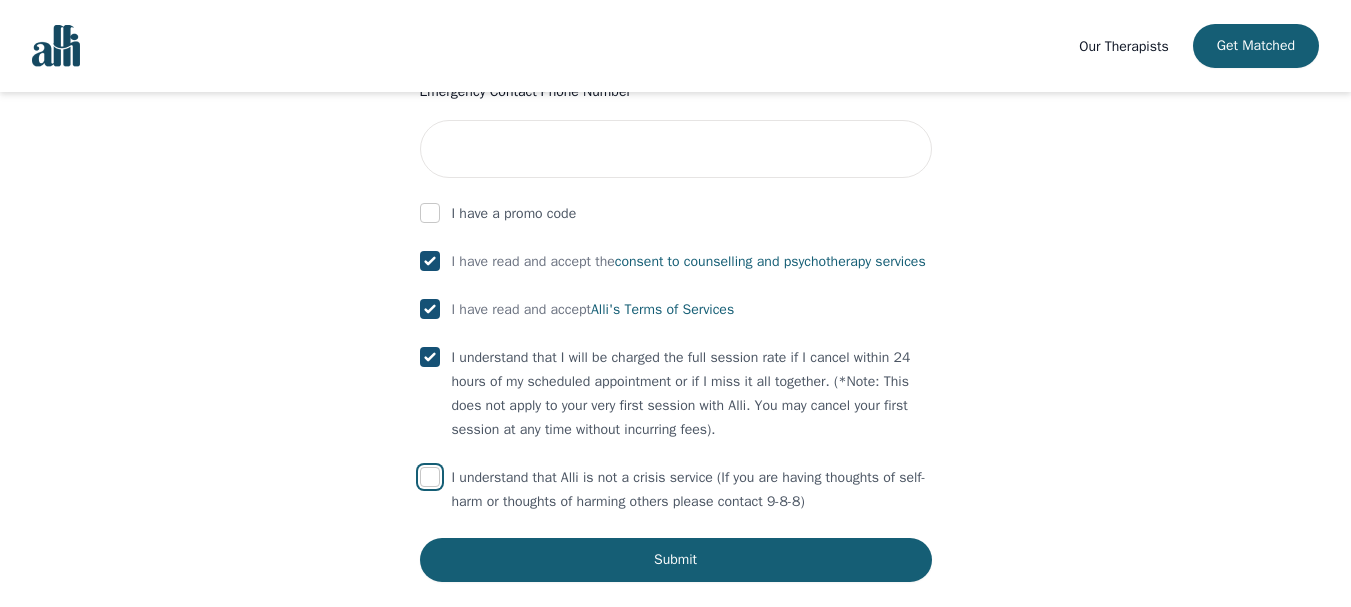 click at bounding box center [430, 477] 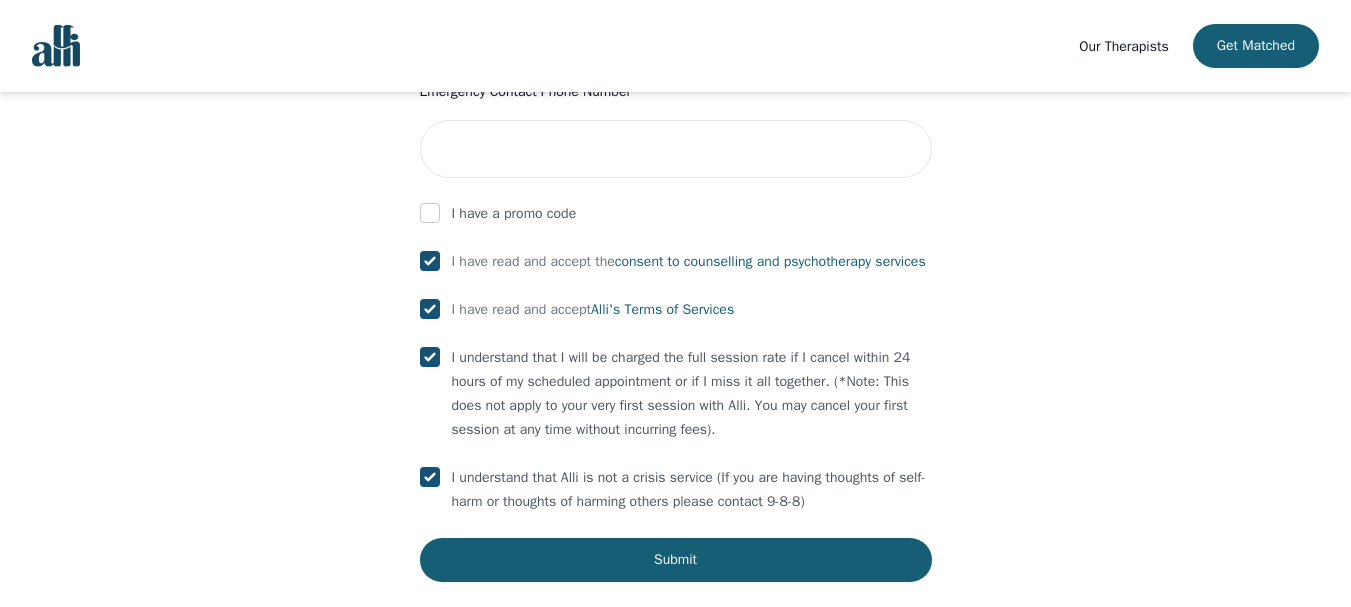 checkbox on "true" 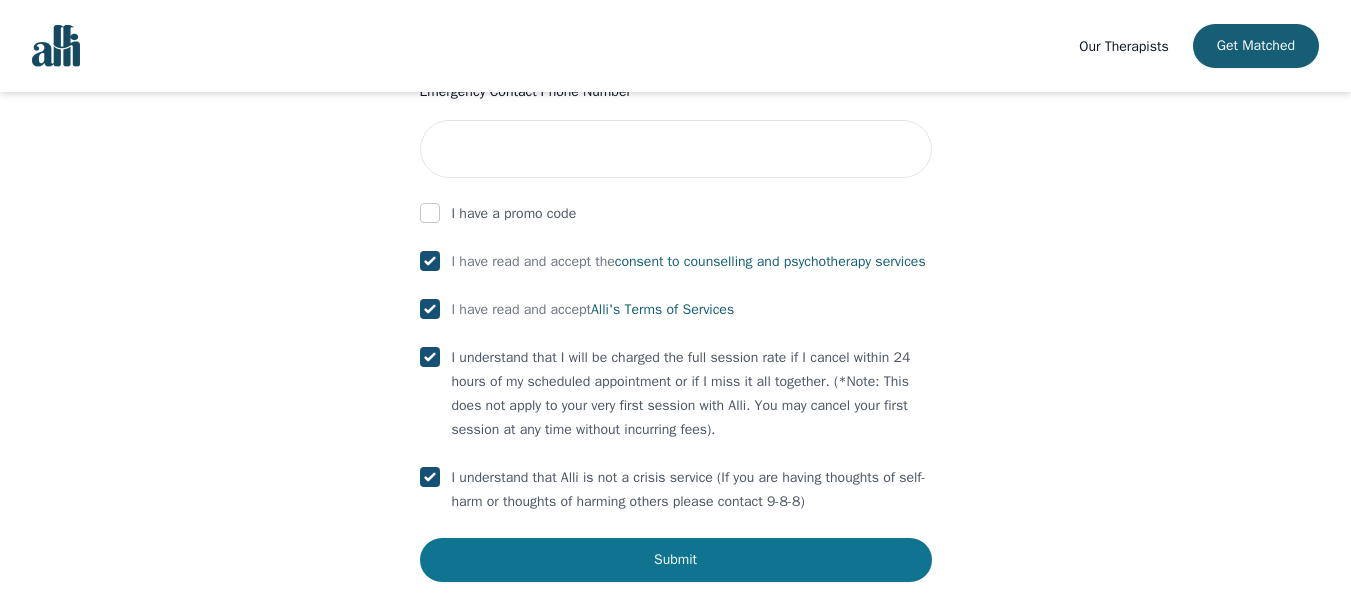 click on "Submit" at bounding box center (676, 560) 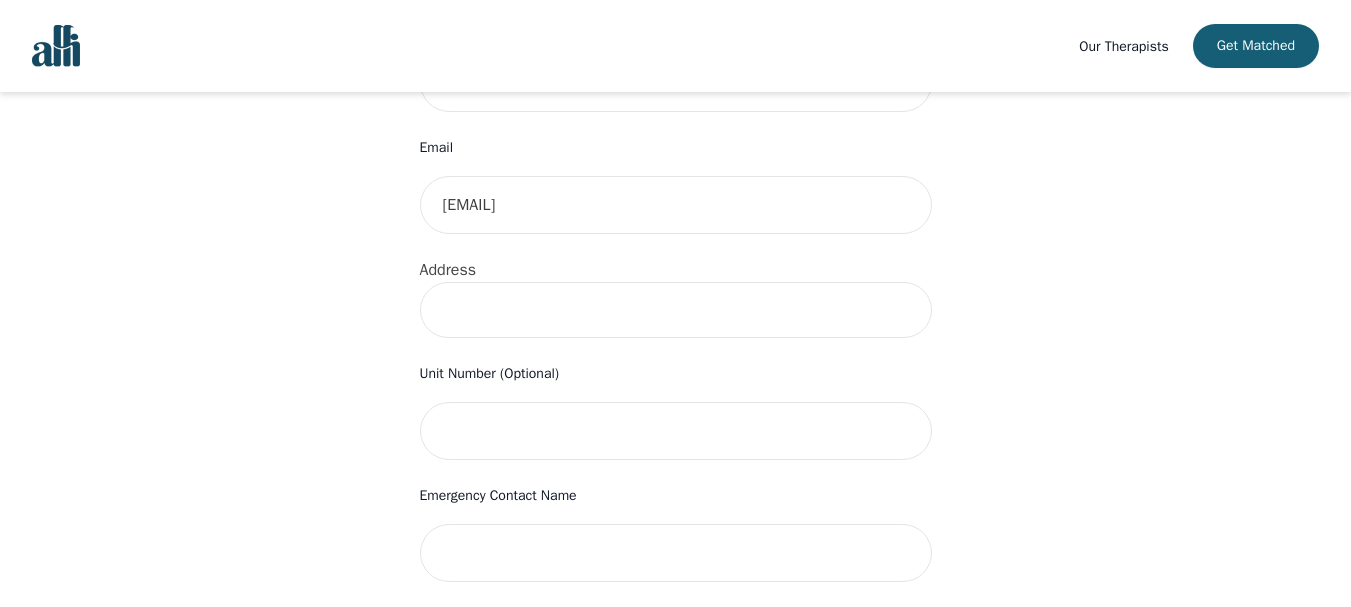scroll, scrollTop: 576, scrollLeft: 0, axis: vertical 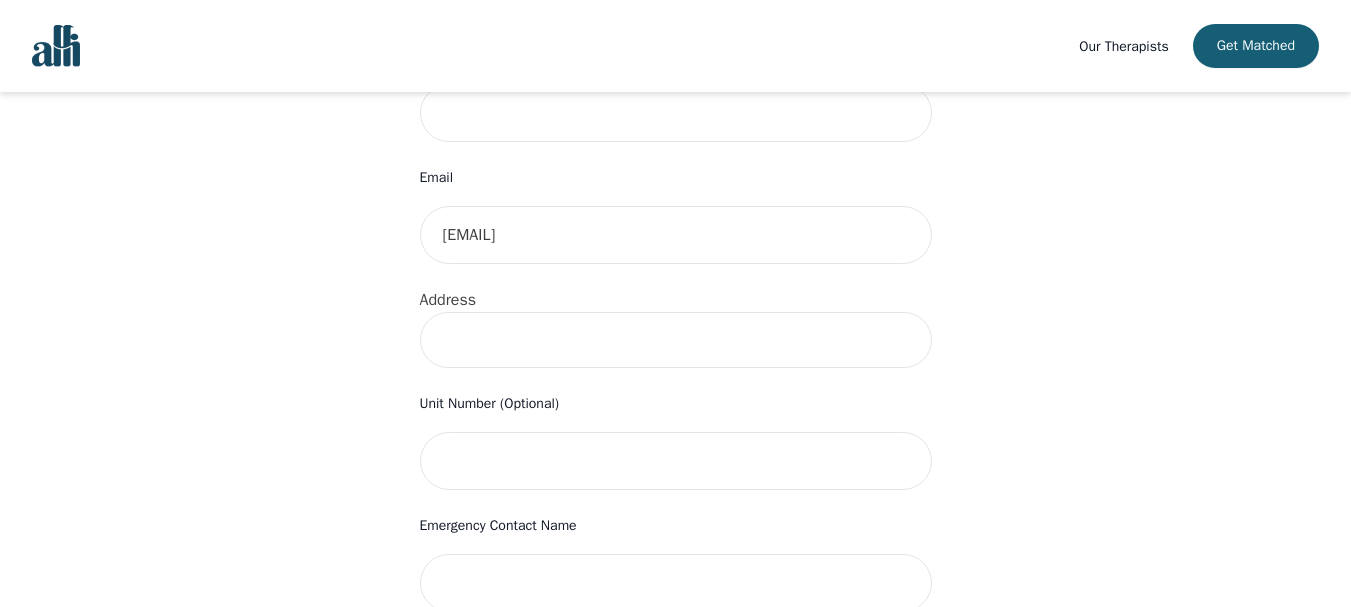 click at bounding box center [676, 340] 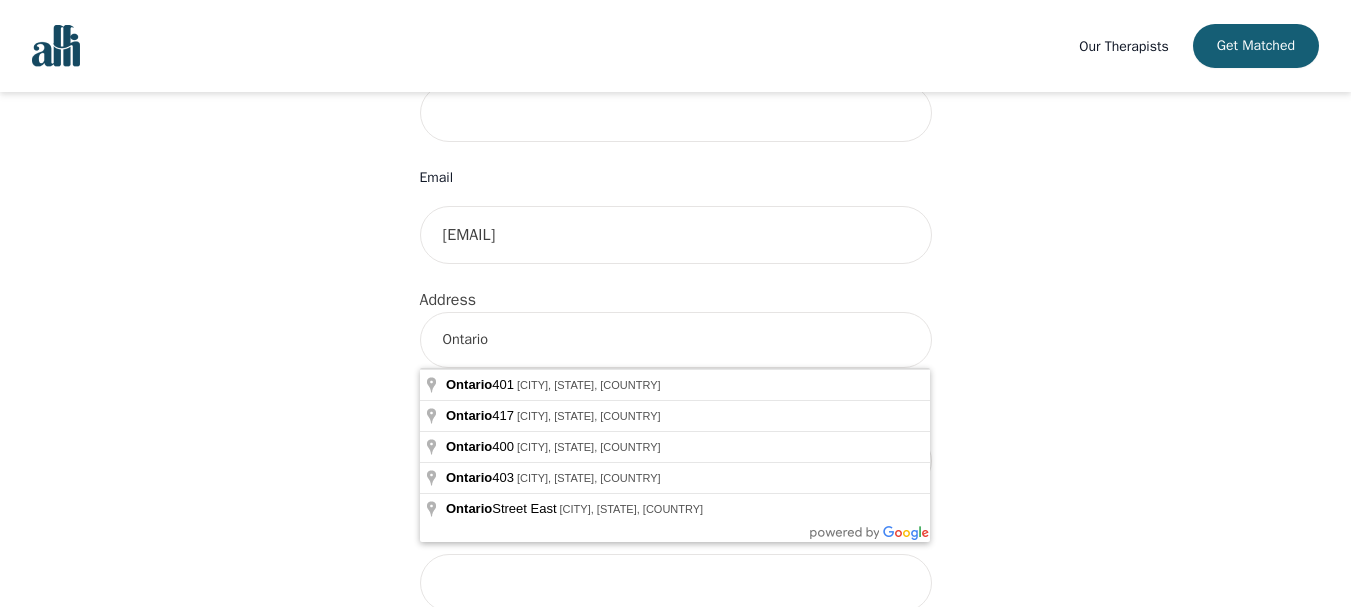 type on "Ontario" 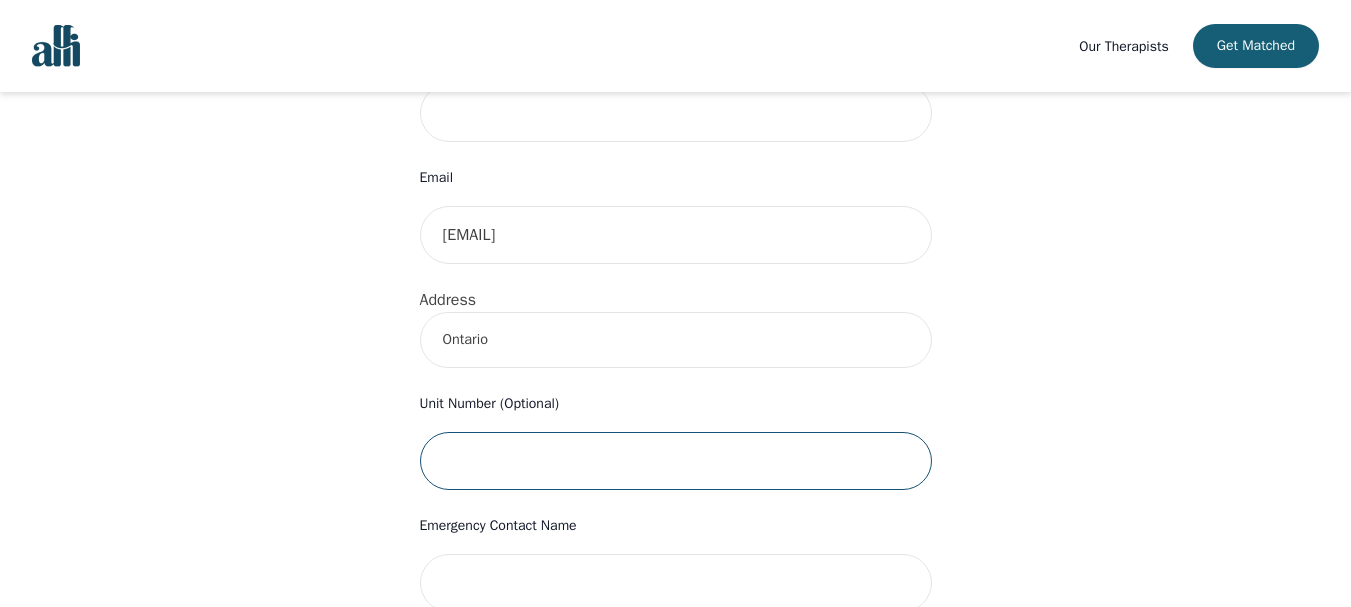 click at bounding box center [676, 461] 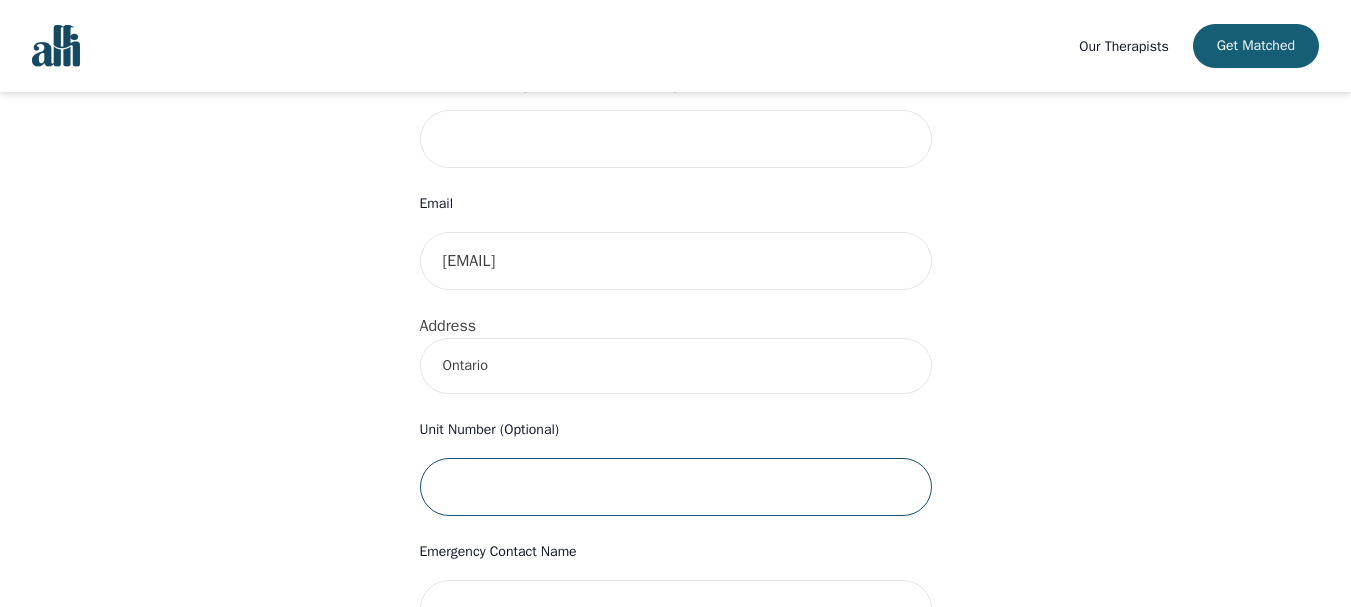 scroll, scrollTop: 566, scrollLeft: 0, axis: vertical 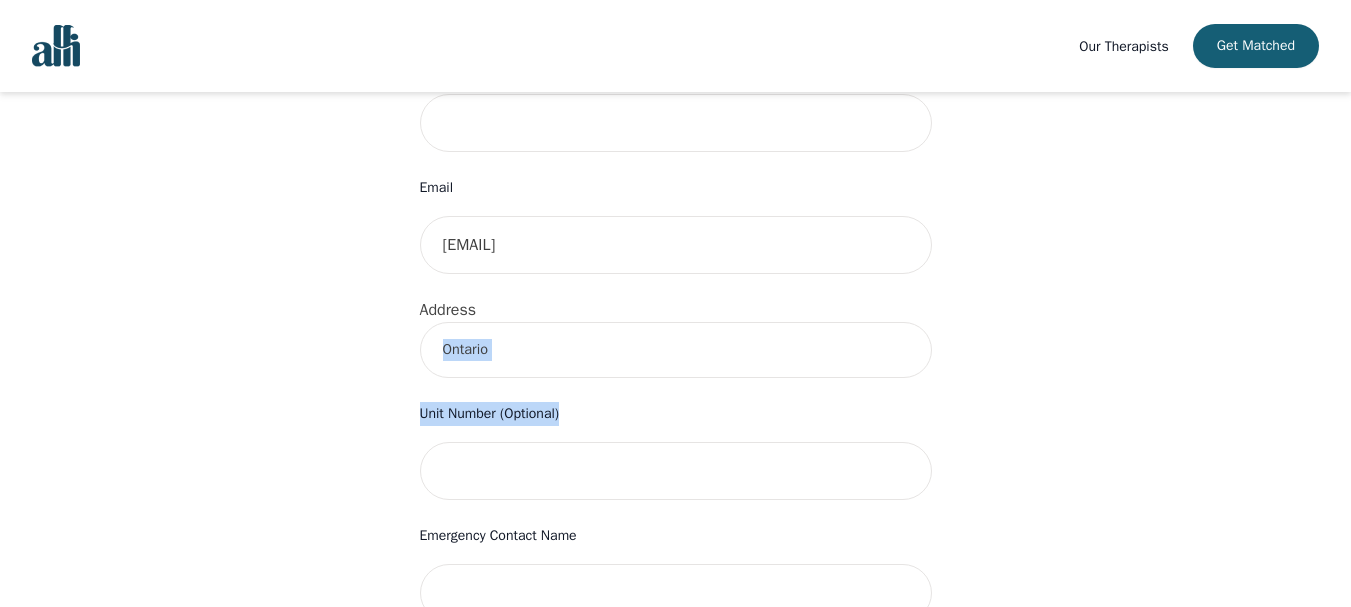 drag, startPoint x: 1350, startPoint y: 323, endPoint x: 1349, endPoint y: 386, distance: 63.007935 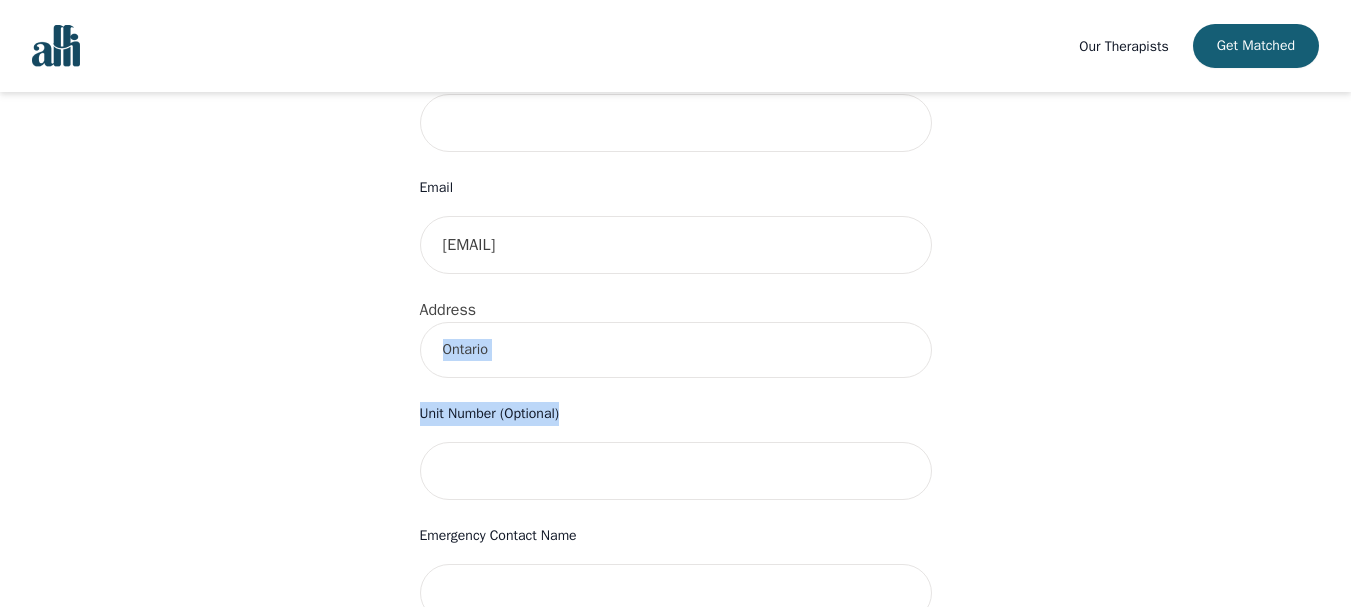 click on "Your therapy journey is about to begin! Your initial assessment session with Jennifer Weber will be on [DATE] @ [TIME] for 50 minutes , free of charge. Your follow-up sessions will be at your selected rate of $45. To confirm your session, please complete the following: First Name Kaitlin Last Name Wright Phone Number Only input the 10 digits, no spaces or dashes e.g. 1234567890 Email wright_k98@hotmail.com Address Ontario Unit Number (Optional) Emergency Contact Name Emergency Contact Phone Number I have a promo code I have read and accept the consent to counselling and psychotherapy services I have read and accept Alli's Terms of Services I understand that I will be charged the full session rate if I cancel within 24 hours of my scheduled appointment or if I miss it all together. (*Note: This does not apply to your very first session with Alli. You may cancel your first session at any time without incurring fees). Info Oops - Submit" at bounding box center (675, 417) 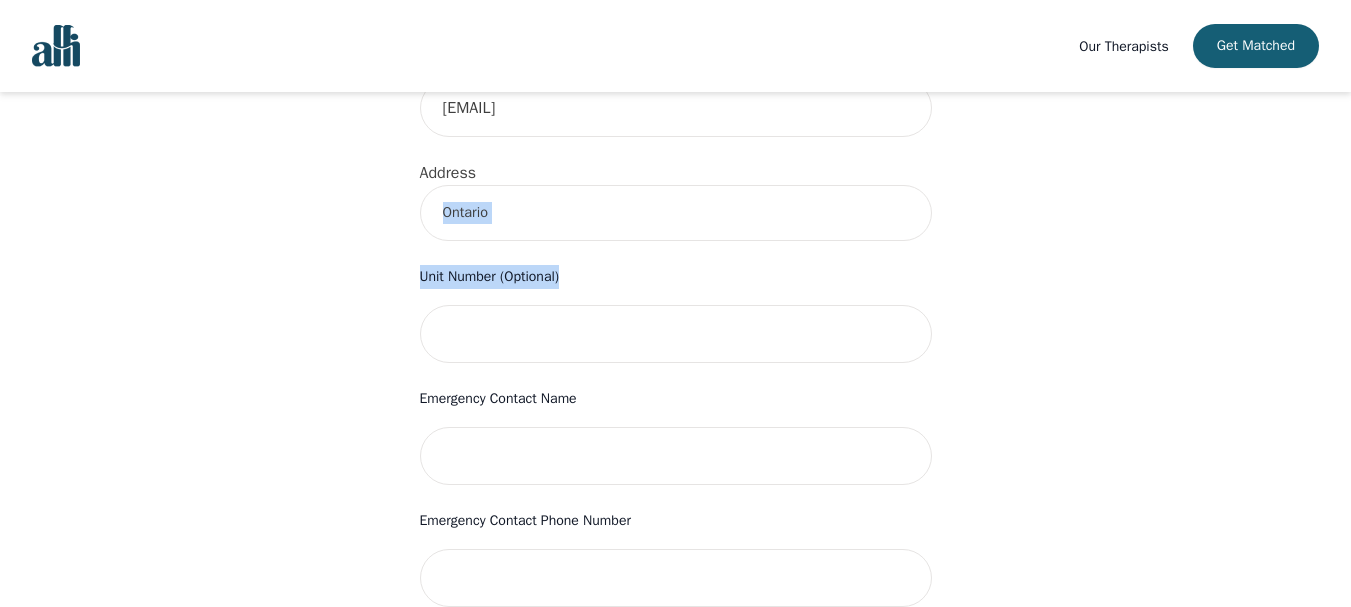scroll, scrollTop: 806, scrollLeft: 0, axis: vertical 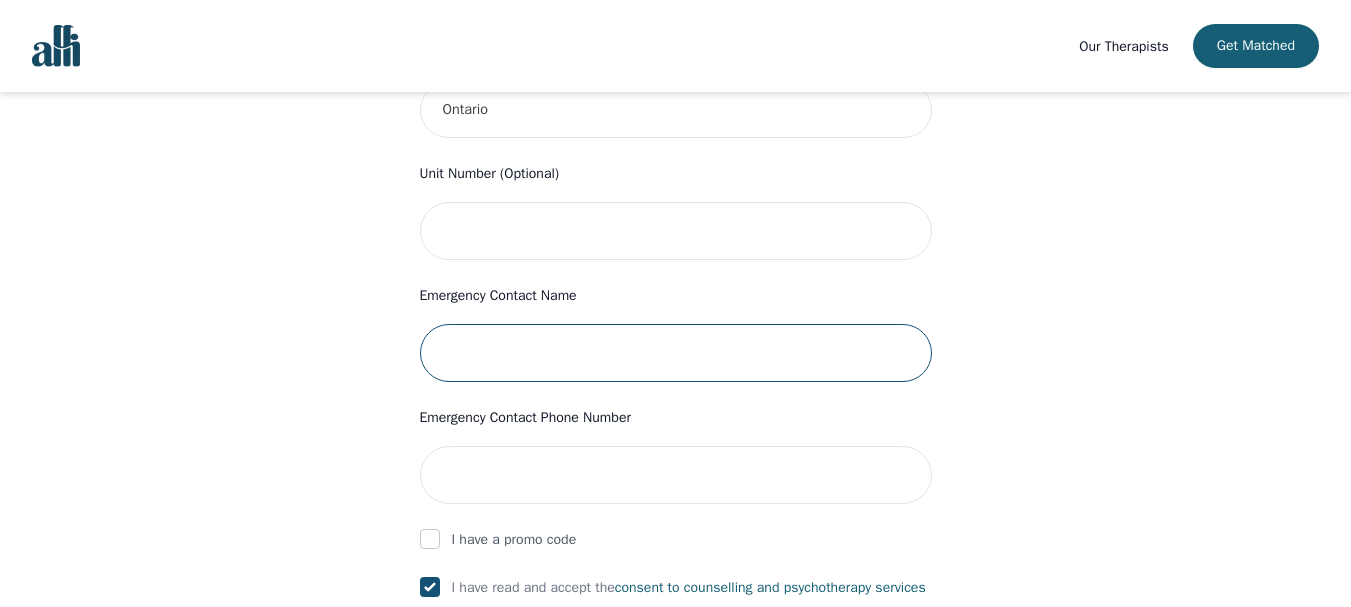 click at bounding box center (676, 353) 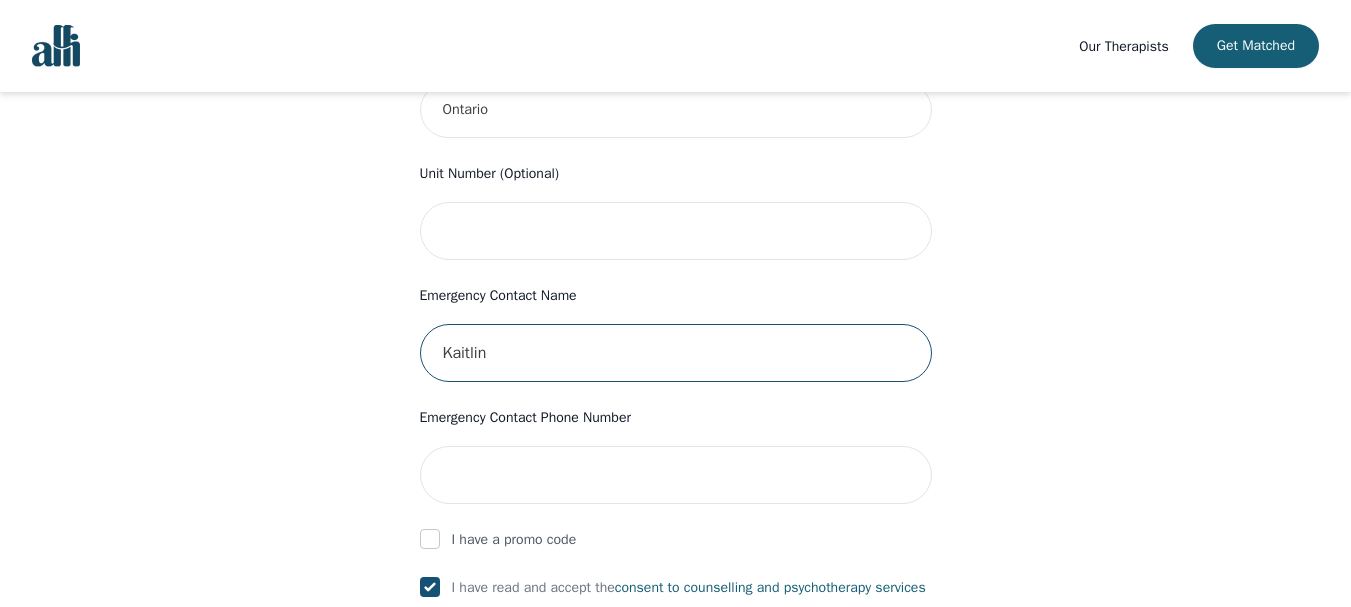 type on "Kaitlin" 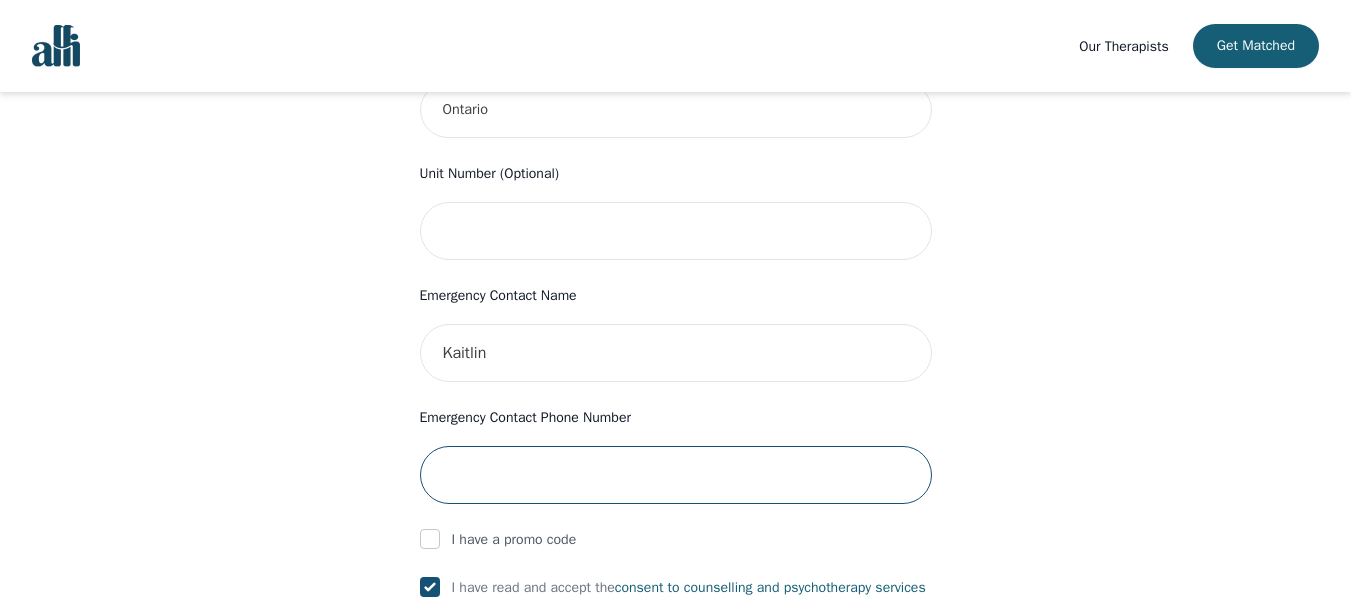 click at bounding box center (676, 475) 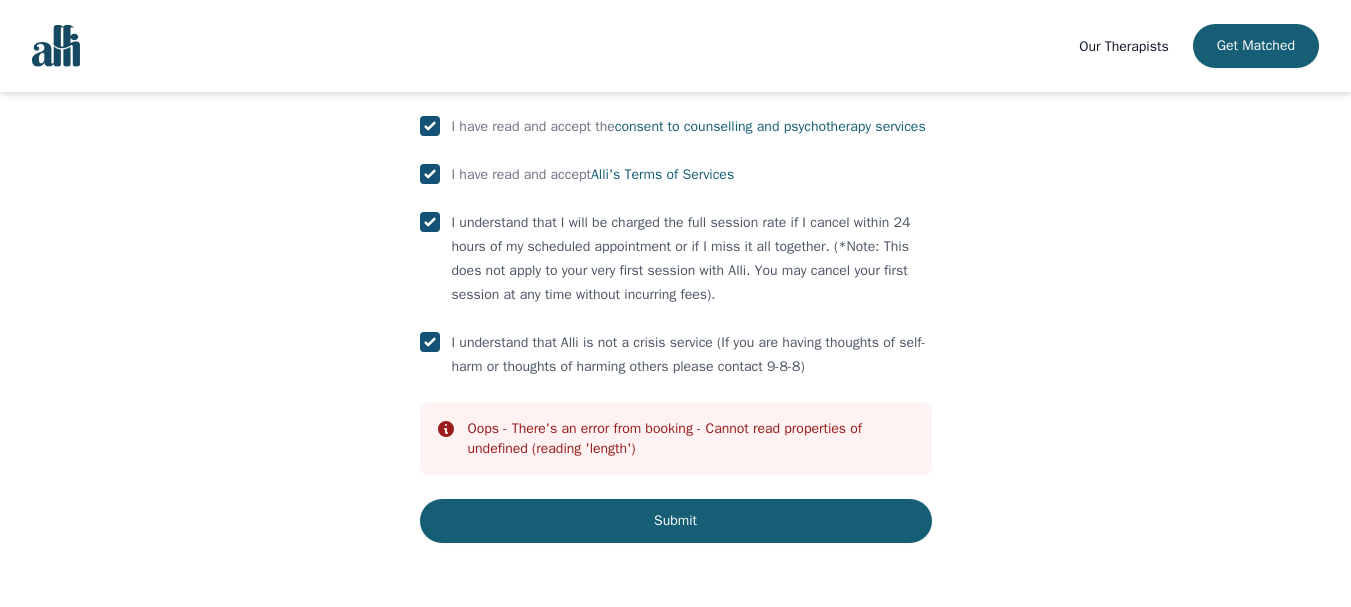 scroll, scrollTop: 1291, scrollLeft: 0, axis: vertical 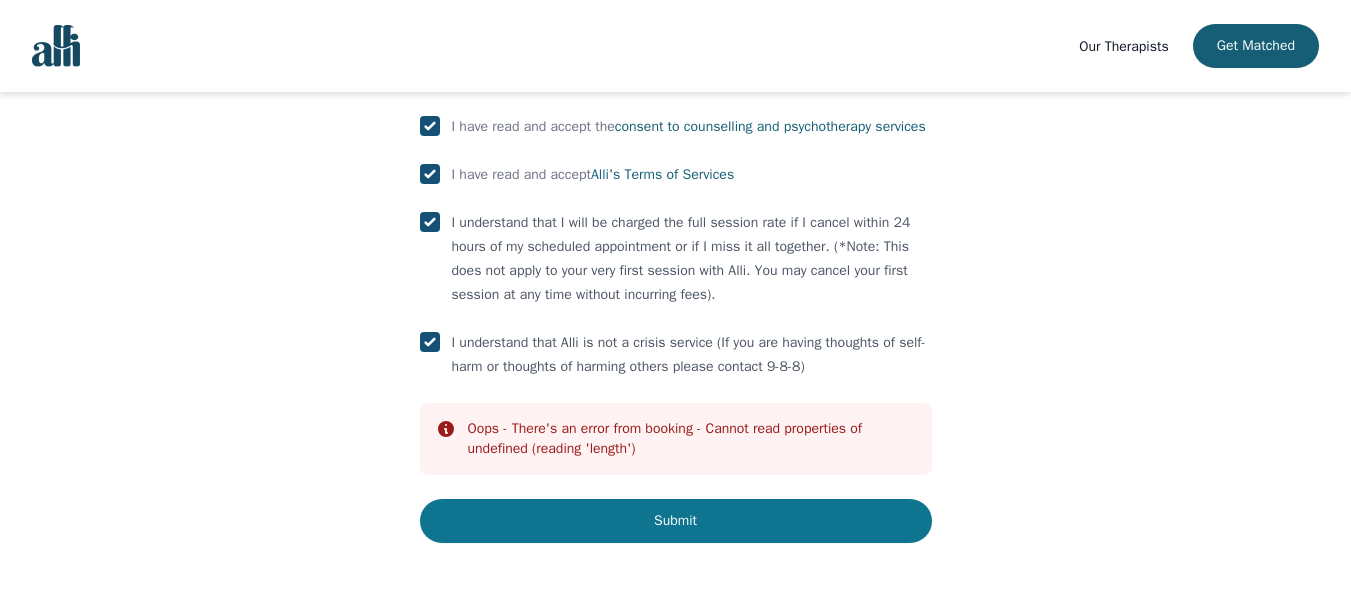 type on "[PHONE]" 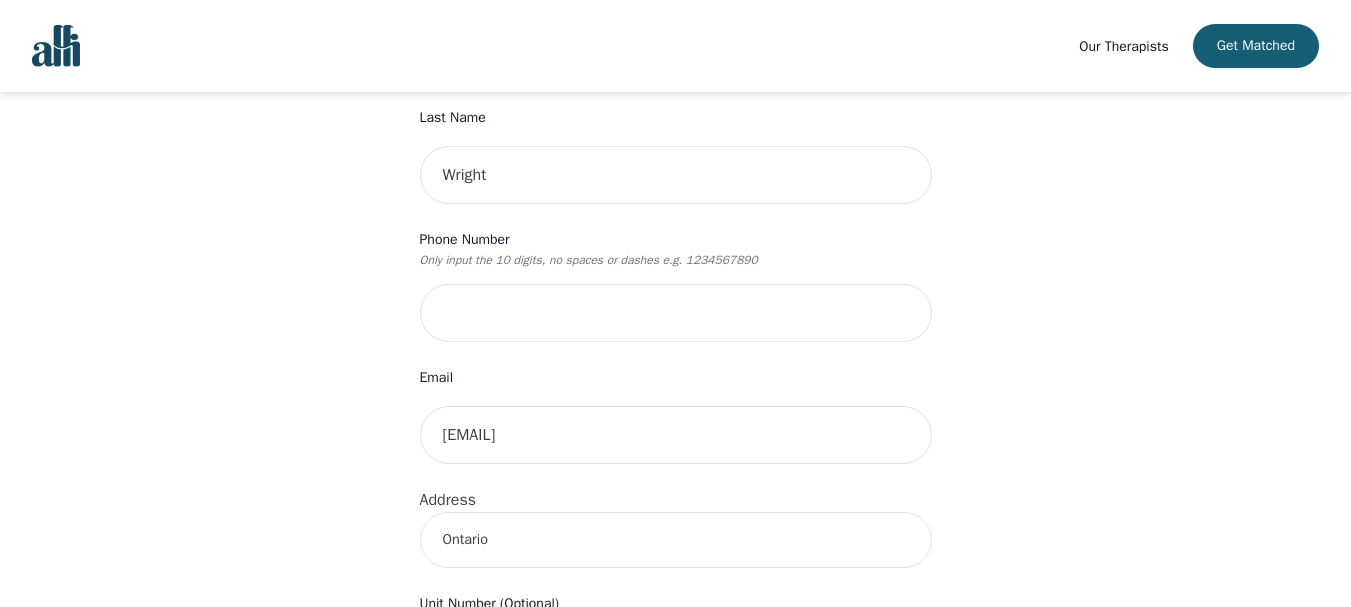 scroll, scrollTop: 303, scrollLeft: 0, axis: vertical 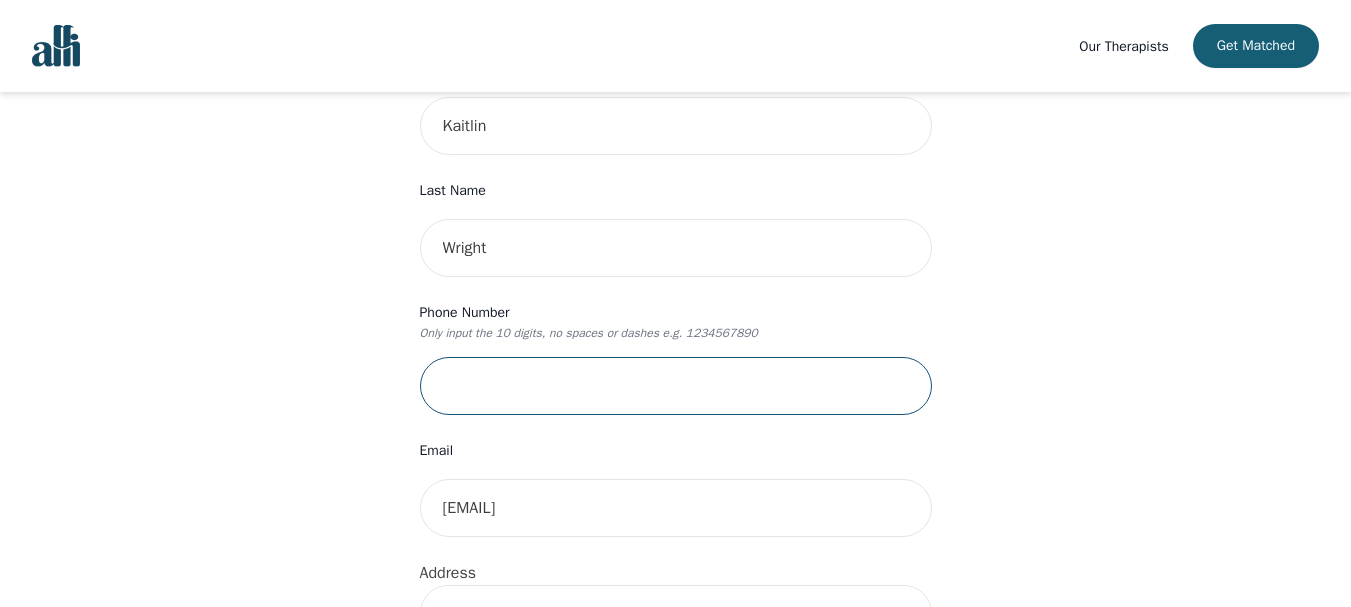 click at bounding box center [676, 386] 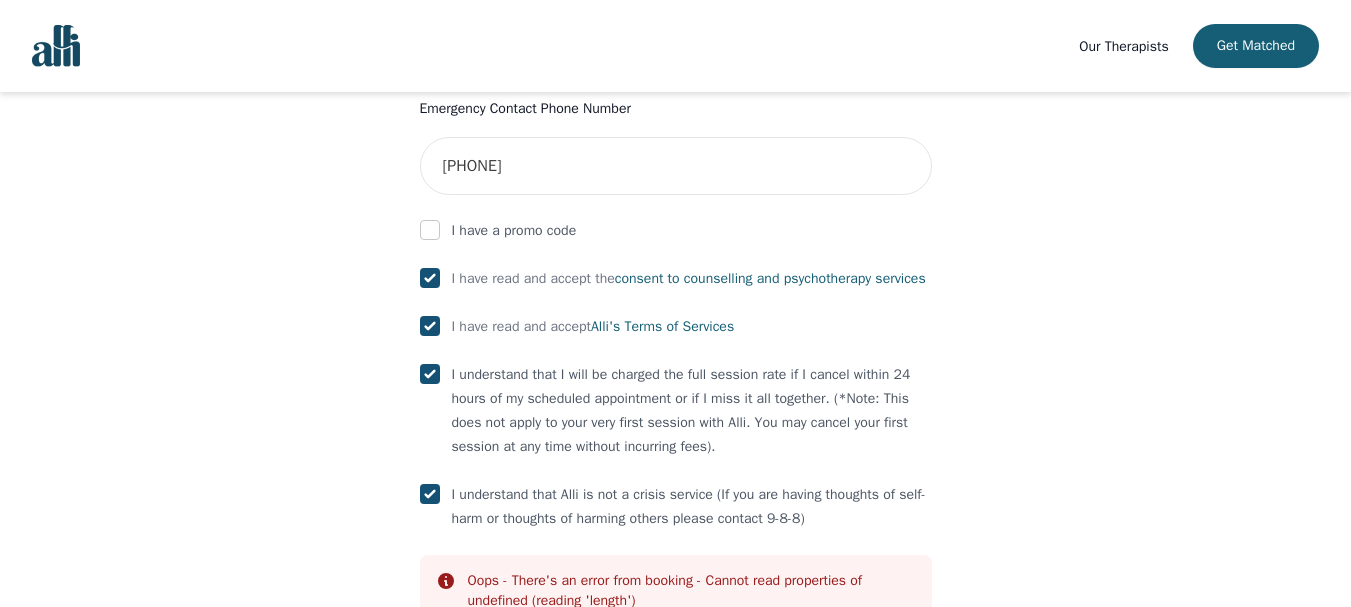 scroll, scrollTop: 1121, scrollLeft: 0, axis: vertical 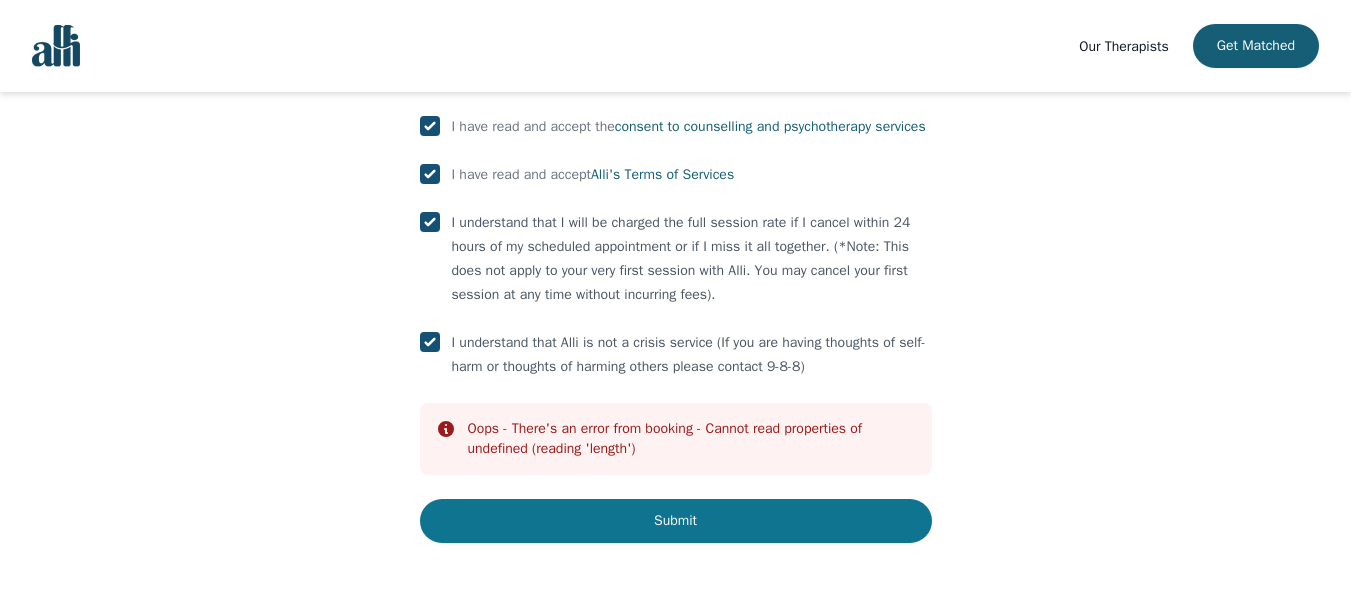 type on "[PHONE]" 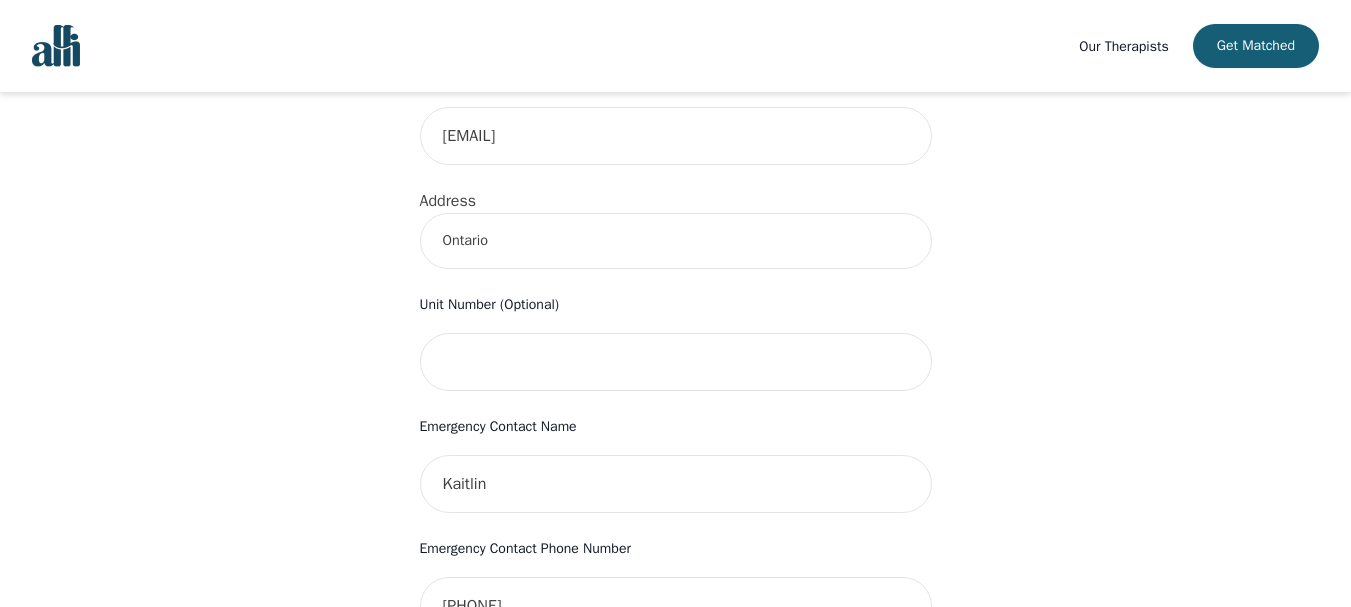 scroll, scrollTop: 576, scrollLeft: 0, axis: vertical 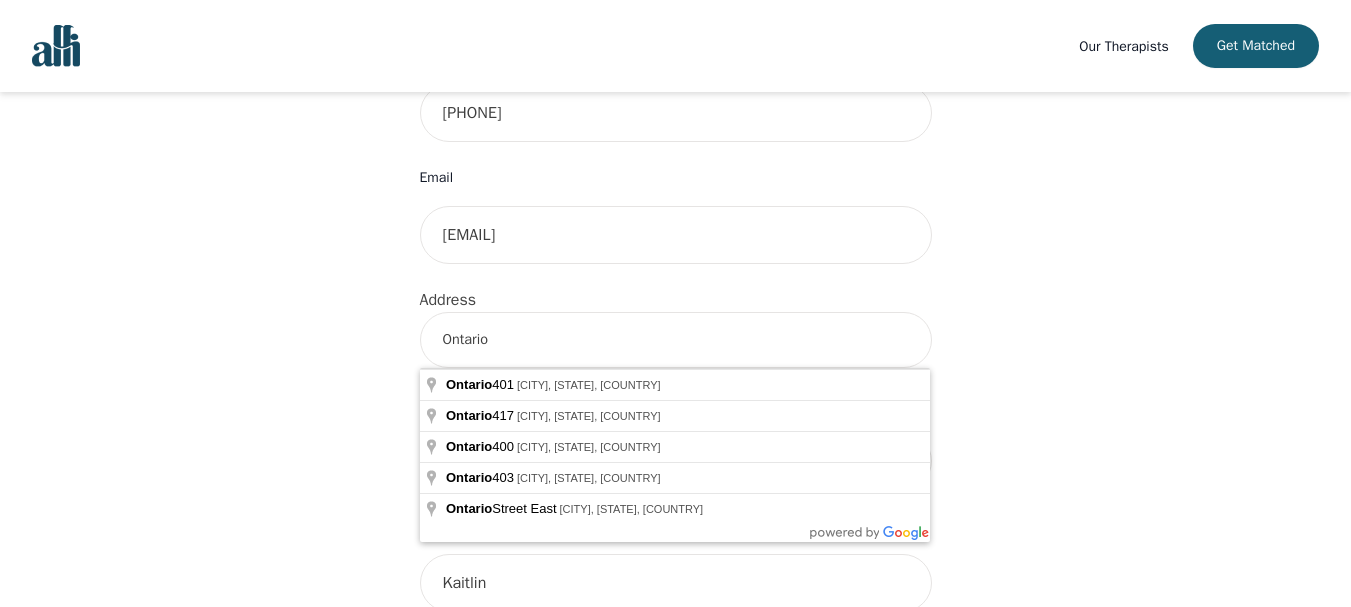 click on "Ontario" at bounding box center (676, 340) 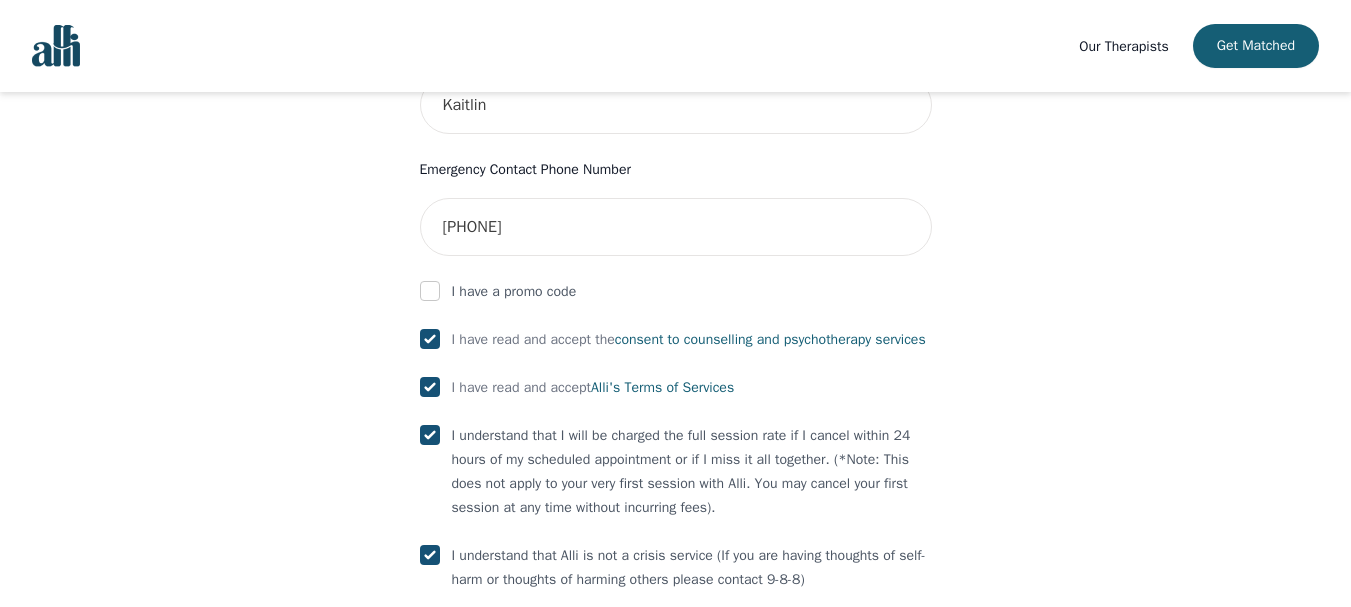 scroll, scrollTop: 1271, scrollLeft: 0, axis: vertical 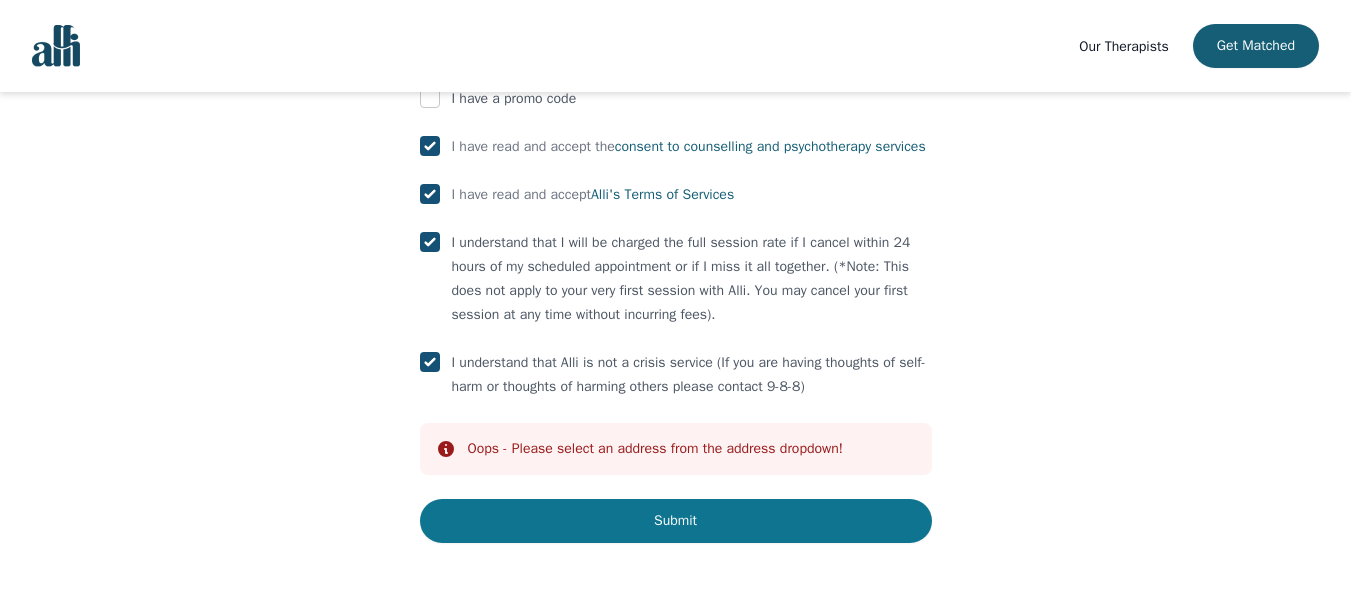 click on "Submit" at bounding box center (676, 521) 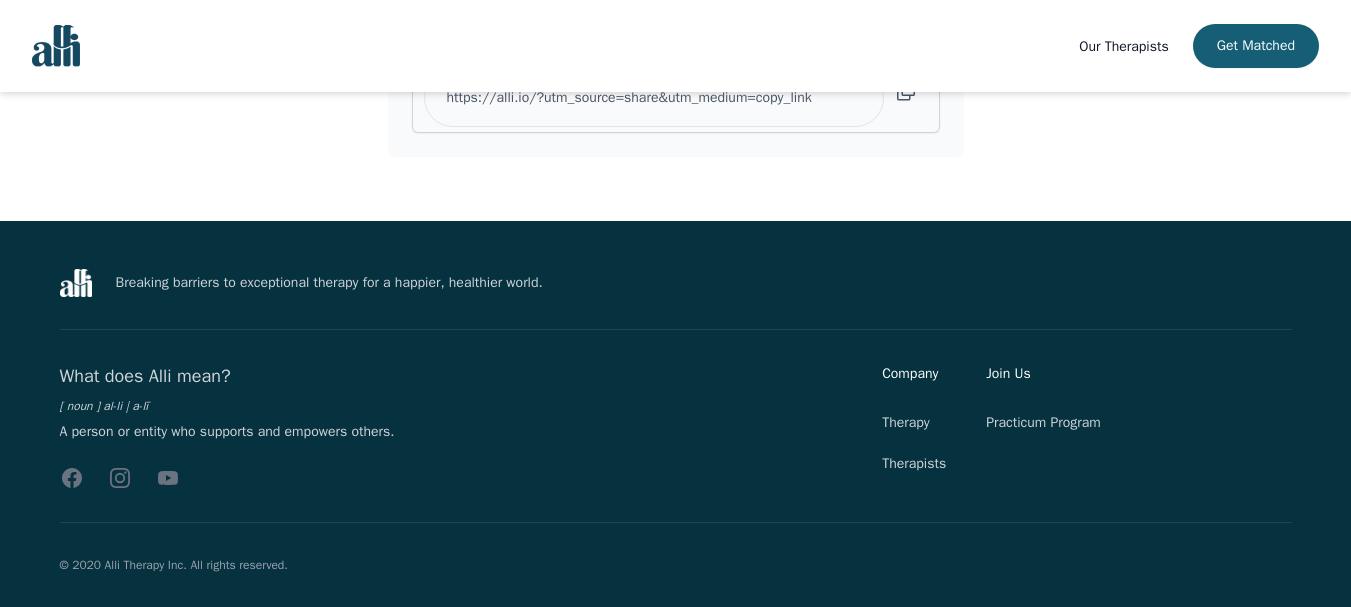 scroll, scrollTop: 0, scrollLeft: 0, axis: both 